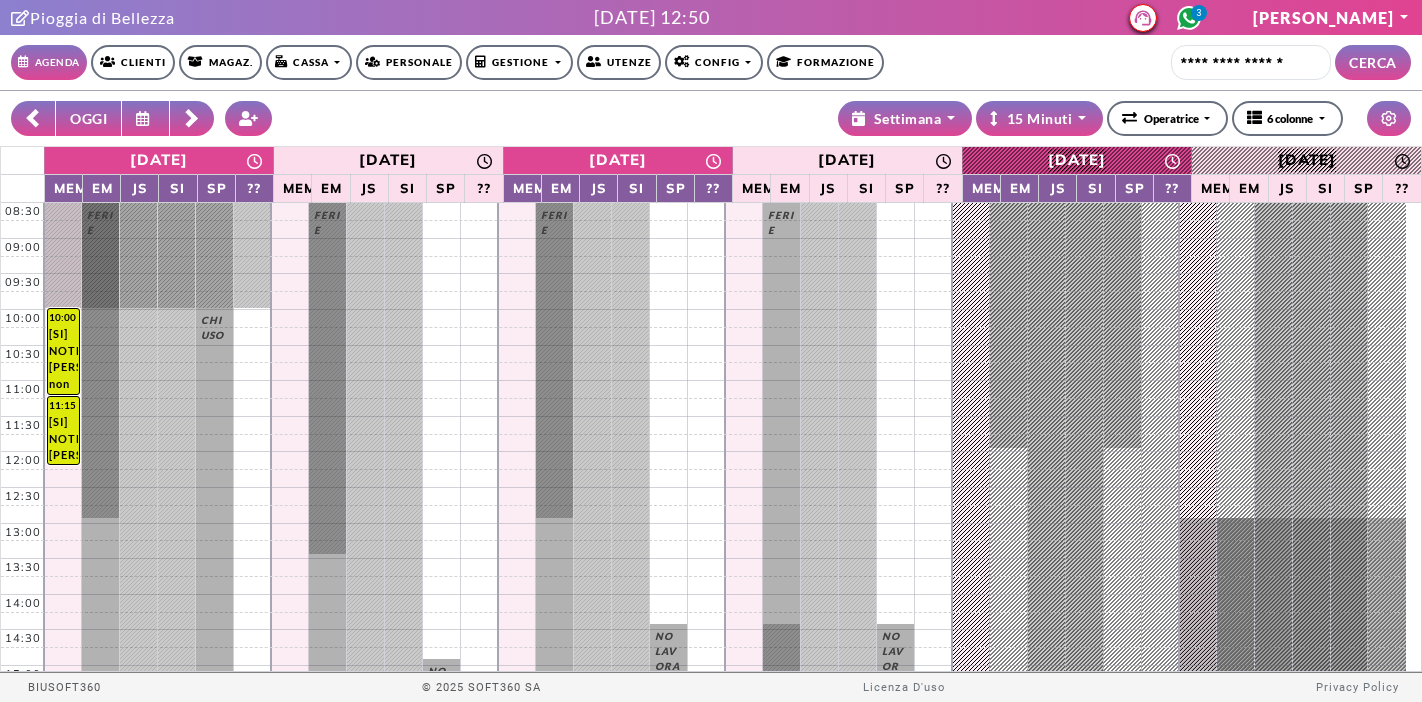 select on "********" 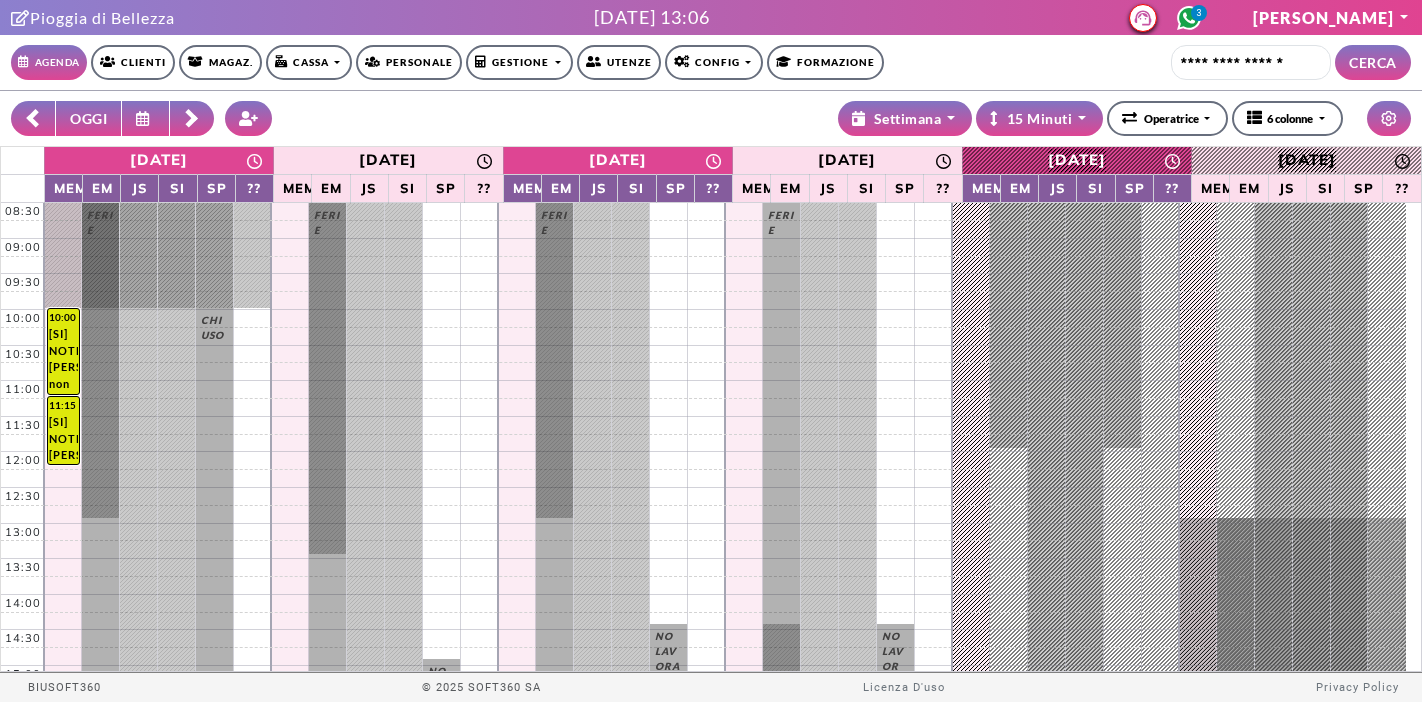 scroll, scrollTop: 0, scrollLeft: 0, axis: both 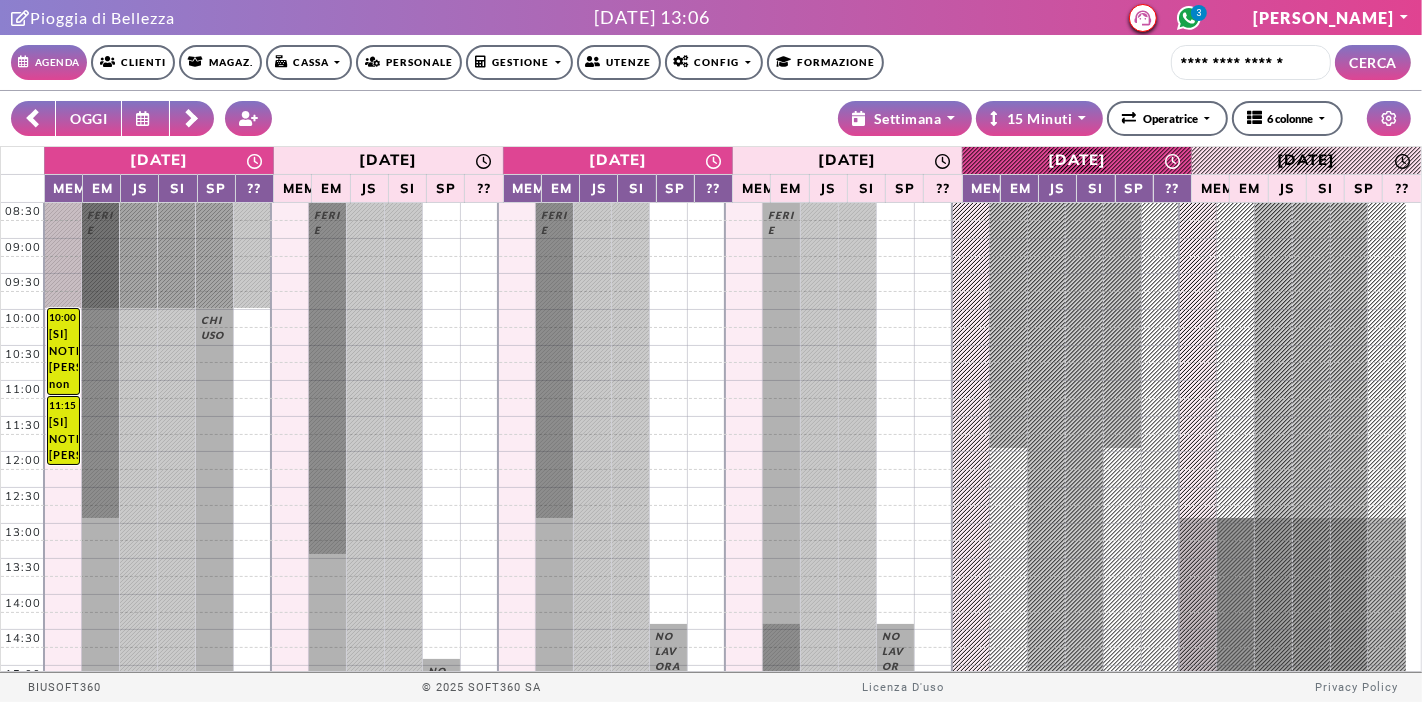 click on "Cassa" at bounding box center [309, 62] 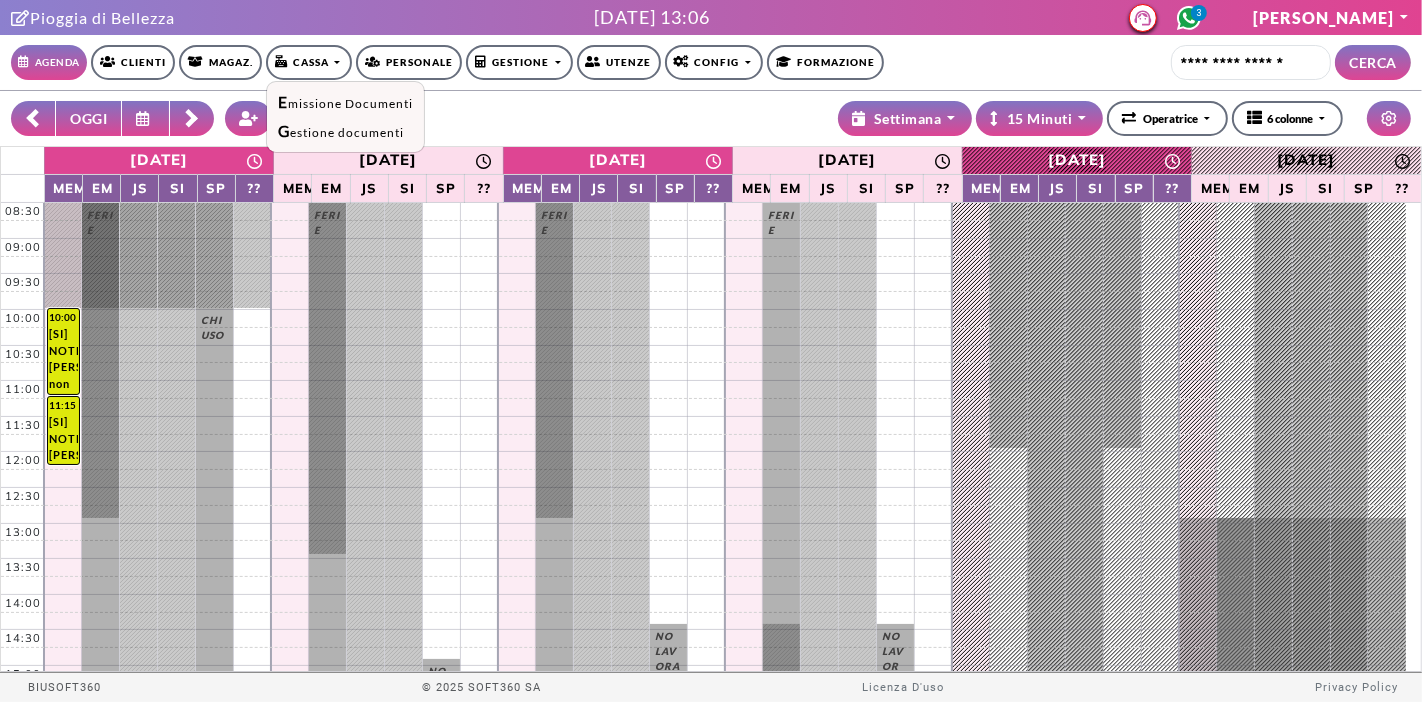 click on "Agenda Clienti Magaz. Cassa Emissione Documenti Gestione documenti Personale Gestione Spese/Incassi Programmati Piano Vendite Spese Reali Incassi Reali Statistiche Utenze Config Negozi NEW Giorni di chiusura Registro attività Listino Personalizzazioni Avvisi Clienti  Percorsi Campagne Punti Promo Cashback Formazione
Profilo
IL MIO PROFILO
IL MIO BOT
IL MIO CALENDARIO
CAMBIA PASSWORD
ESCI
CERCA" at bounding box center [711, 62] 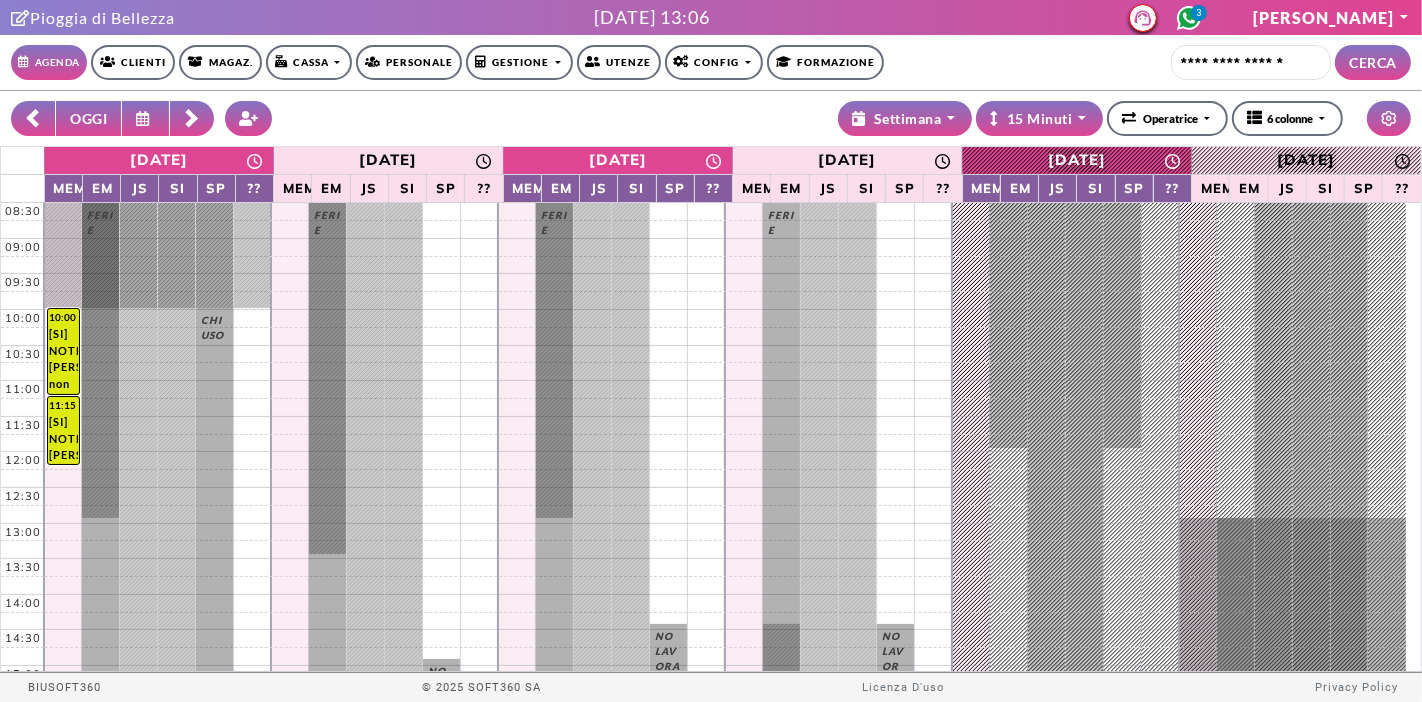click on "Magaz." at bounding box center [220, 62] 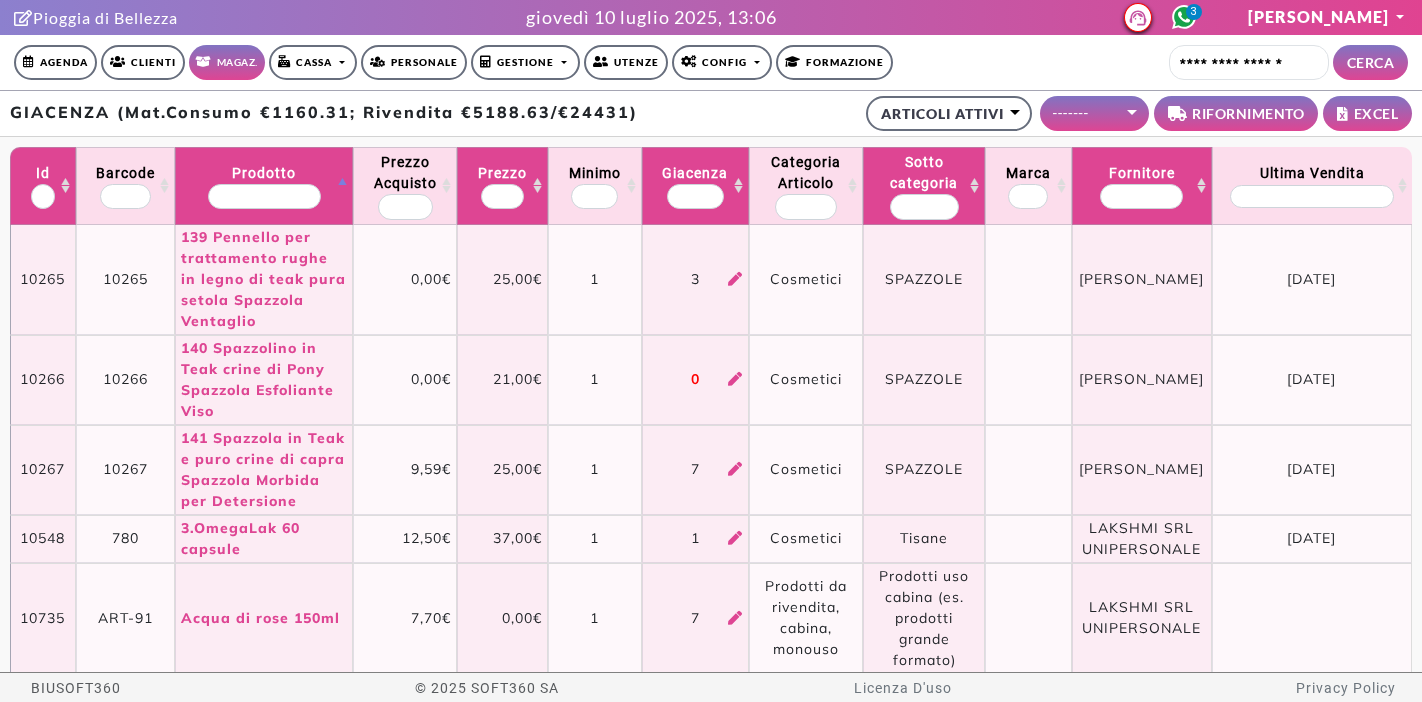 select on "**" 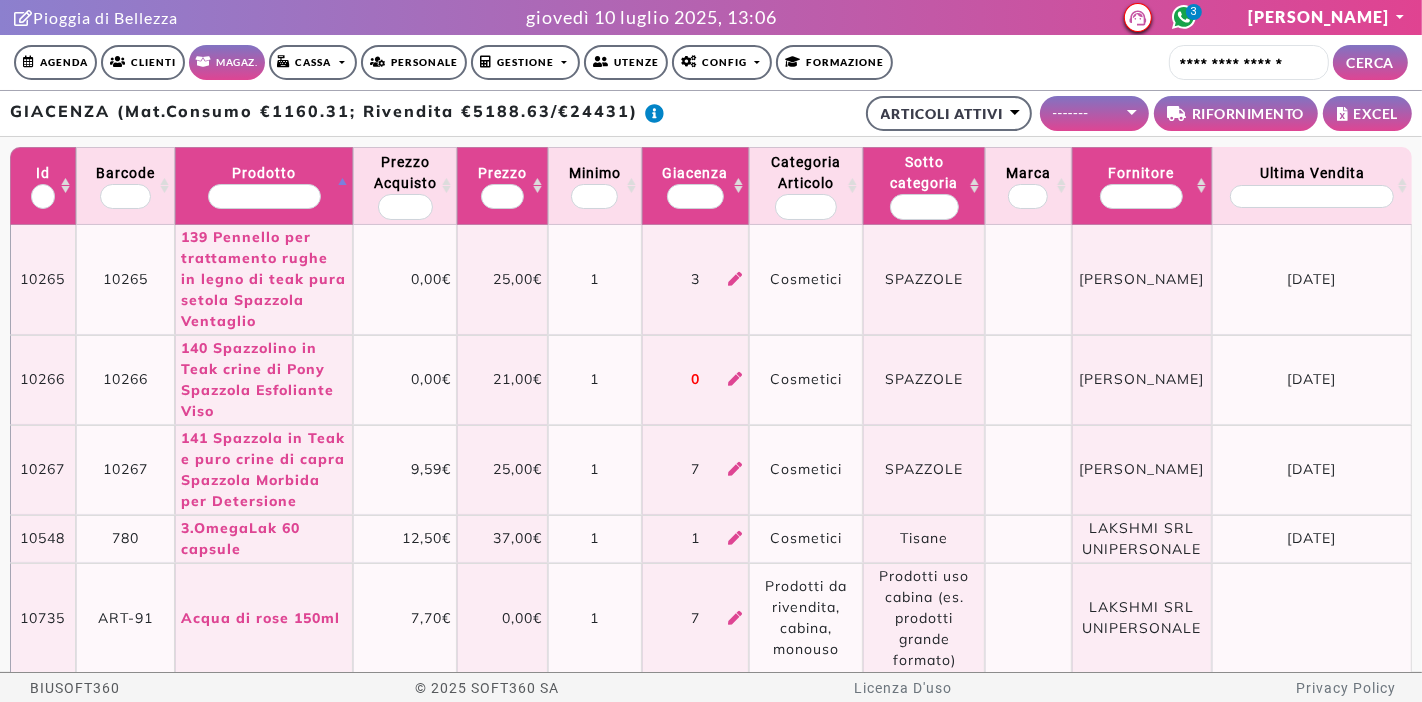 click at bounding box center (264, 197) 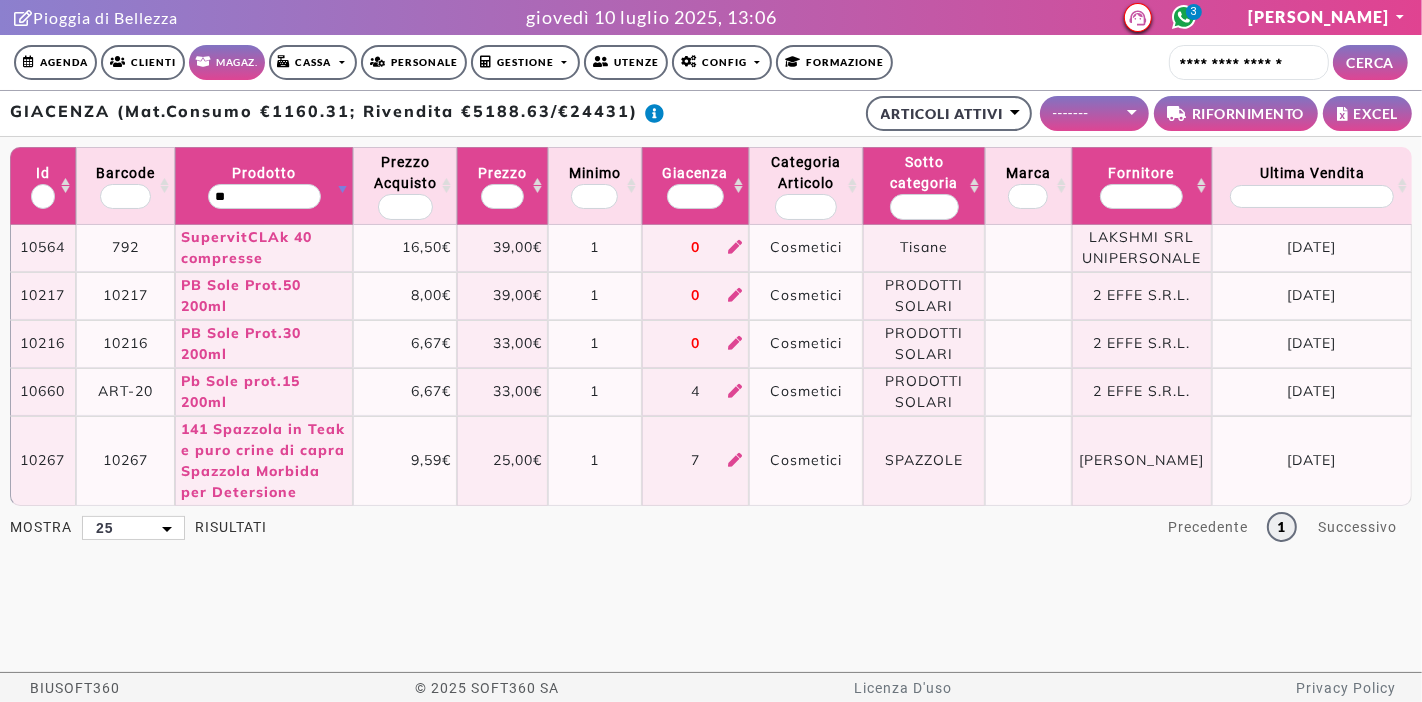 type on "*" 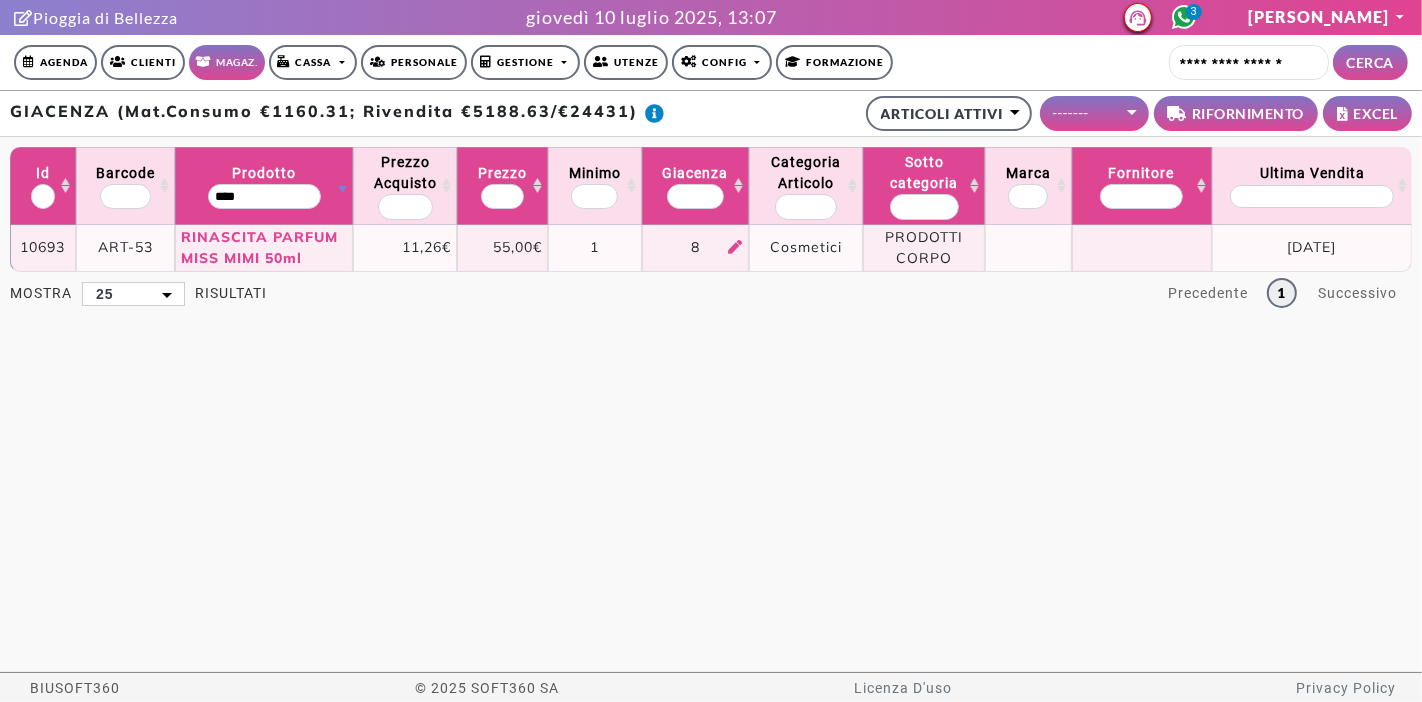 type on "****" 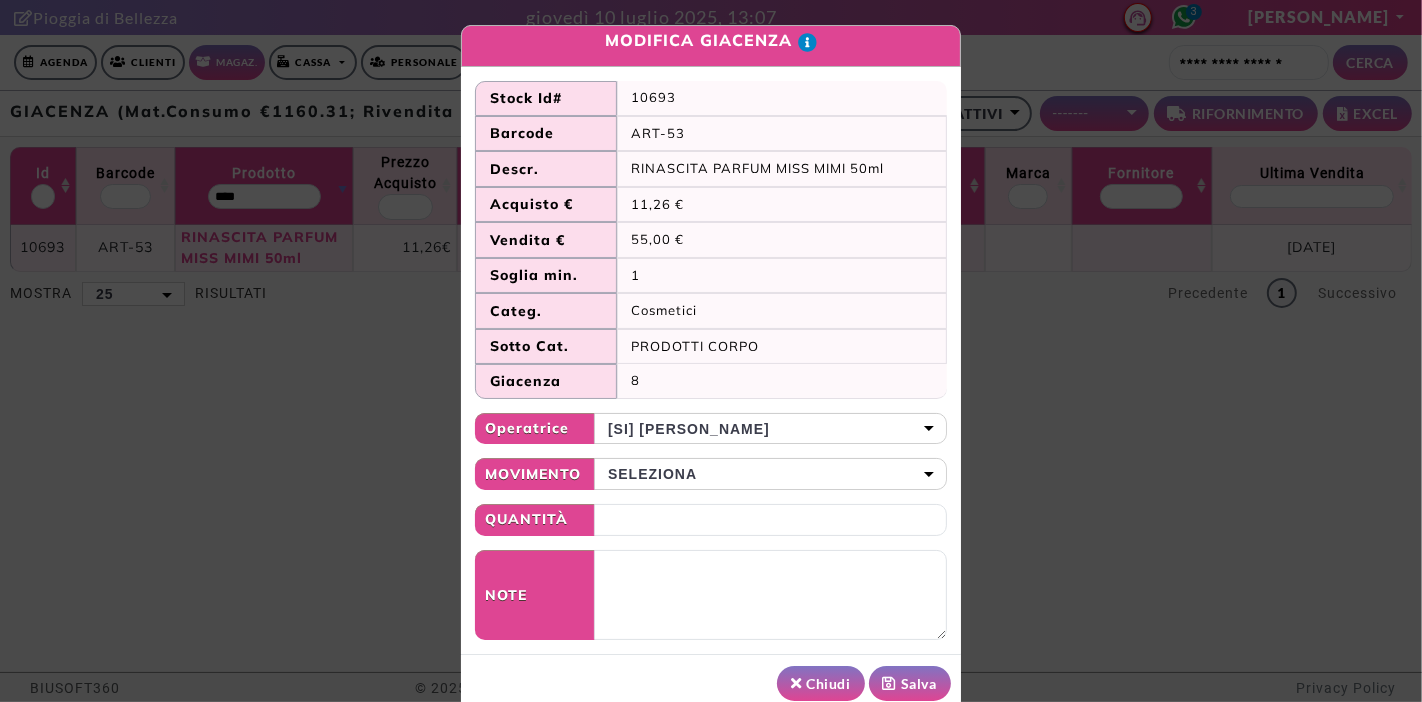 click on "Seleziona" at bounding box center [770, 474] 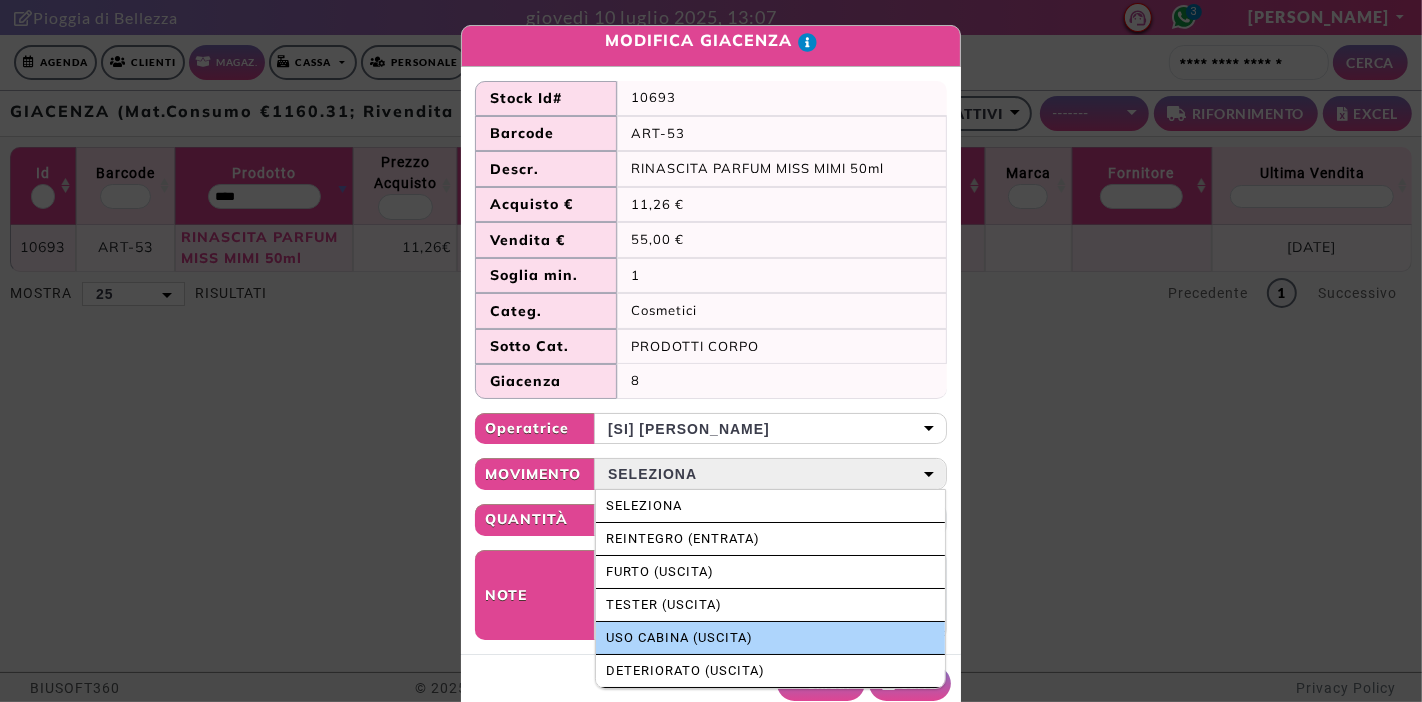 click on "Uso Cabina (uscita)" at bounding box center [770, 638] 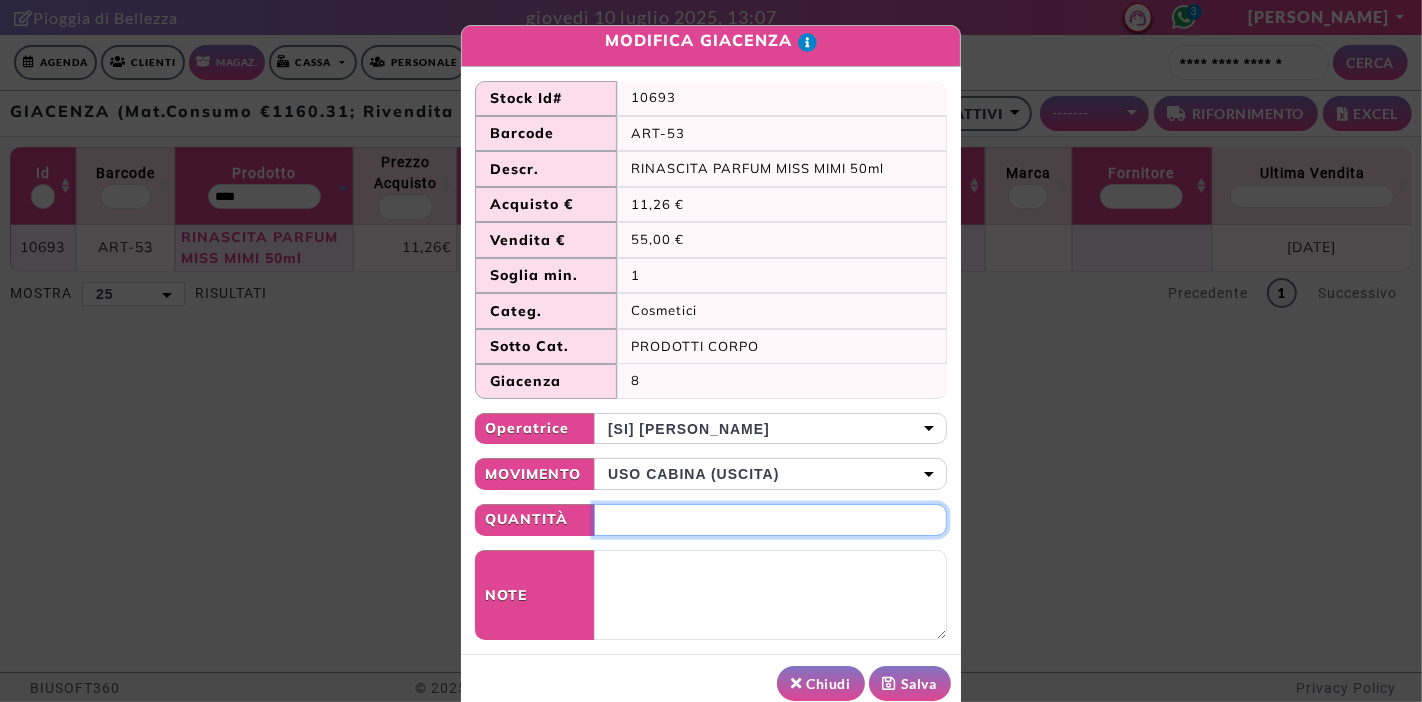 click at bounding box center [770, 520] 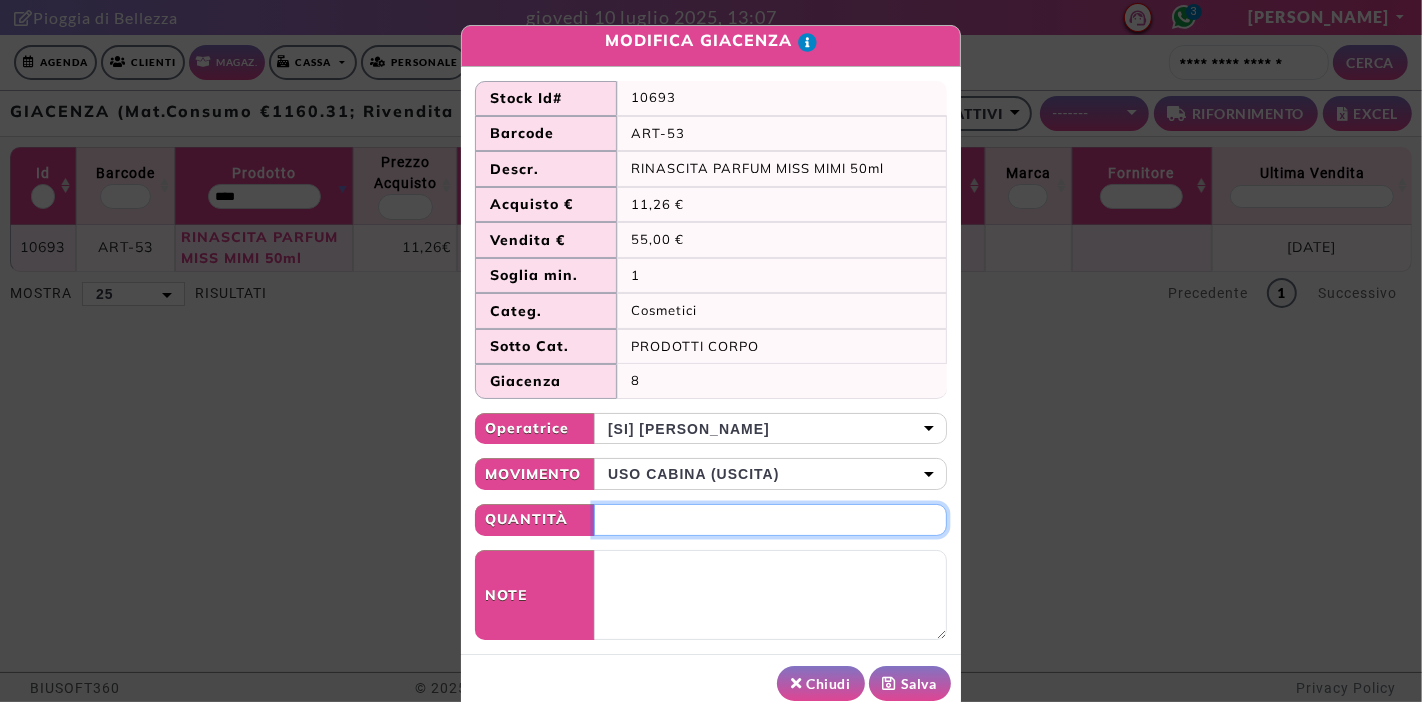 type on "*" 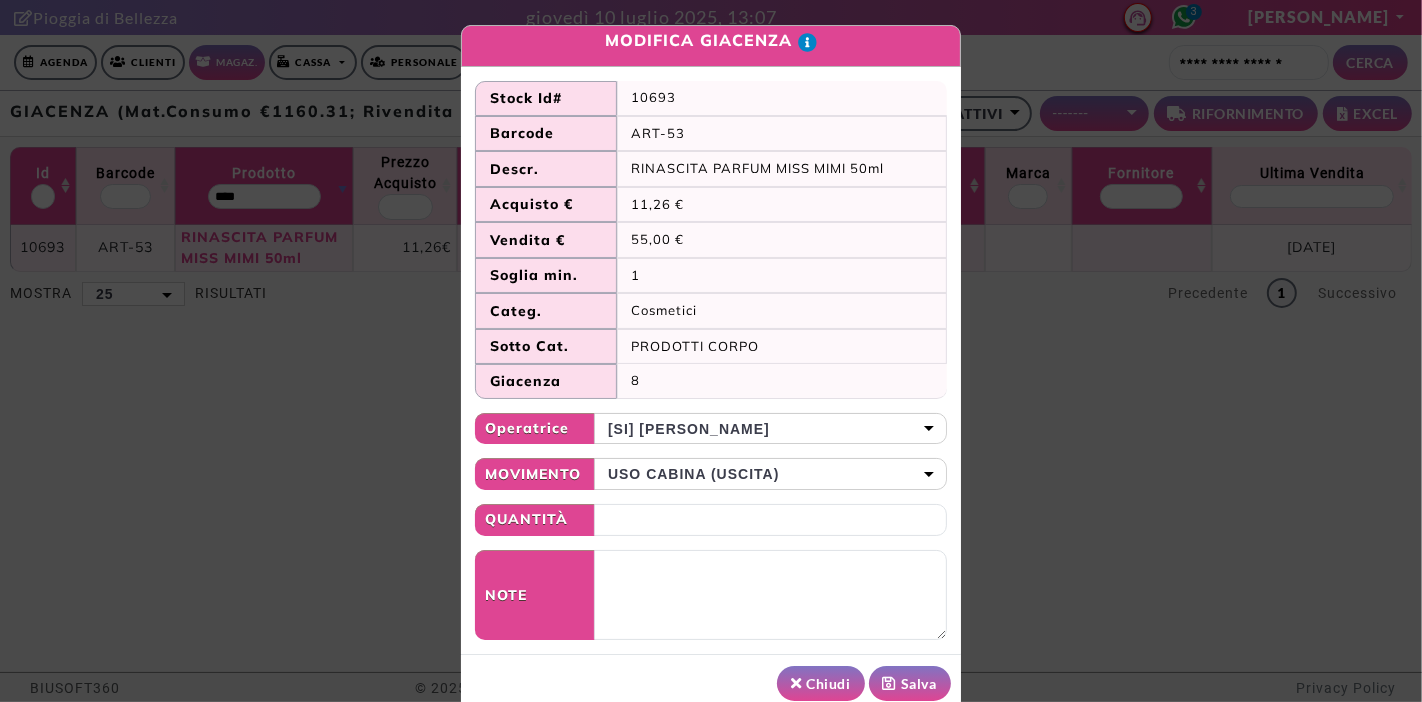 click on "Salva" at bounding box center [910, 683] 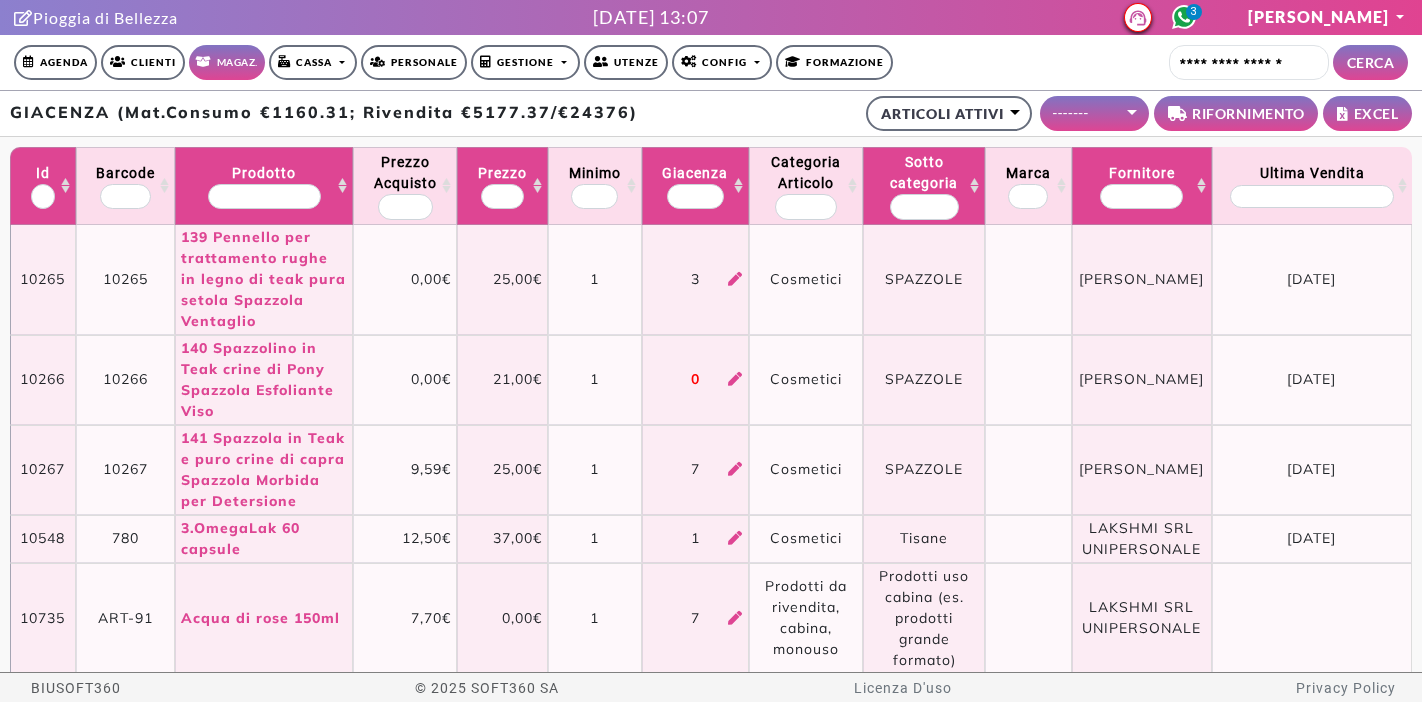 select on "**" 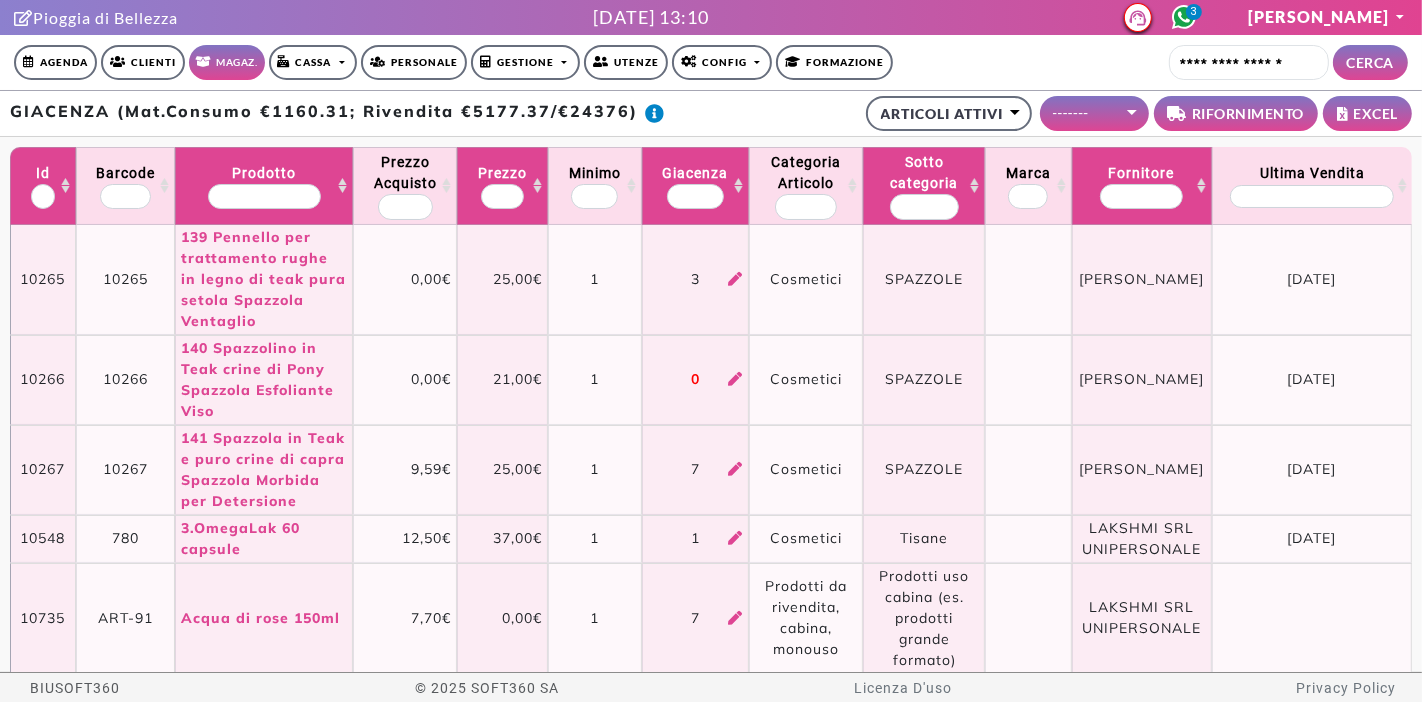 click on "Agenda" at bounding box center (55, 62) 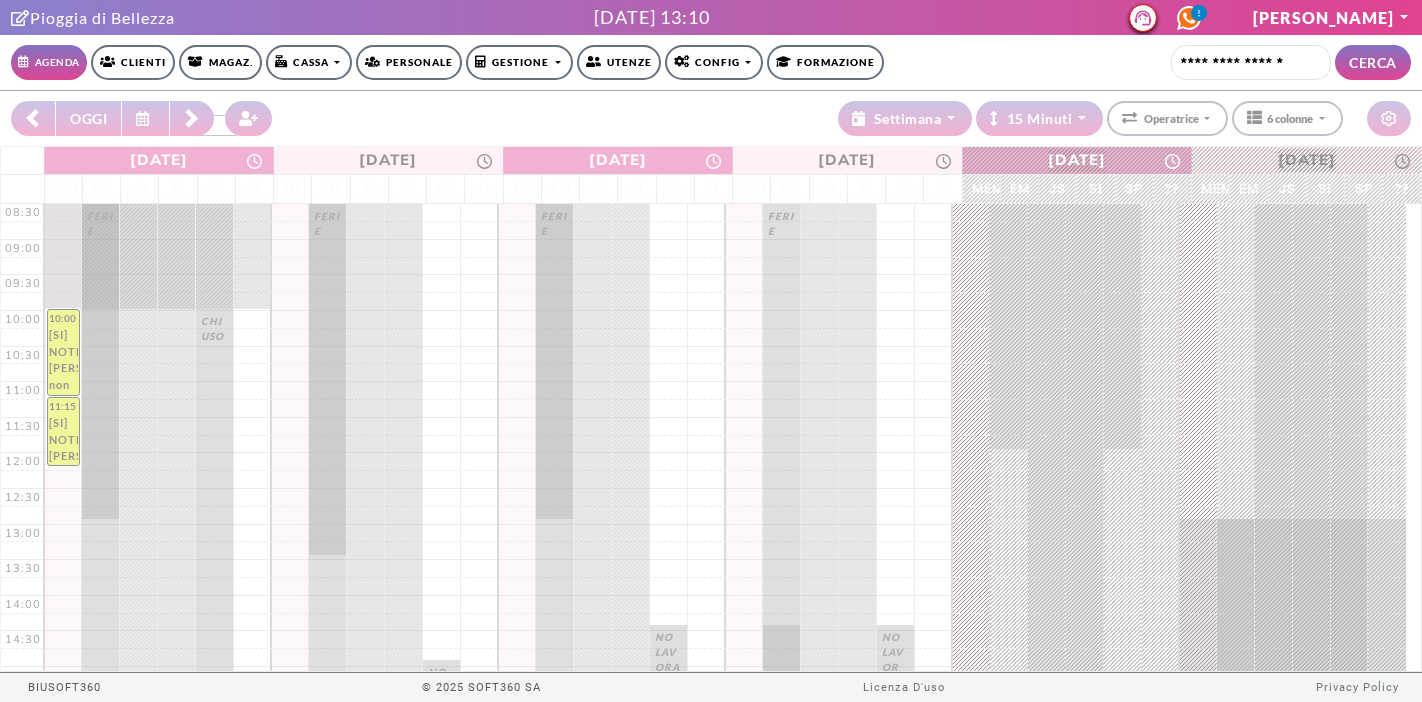 select on "********" 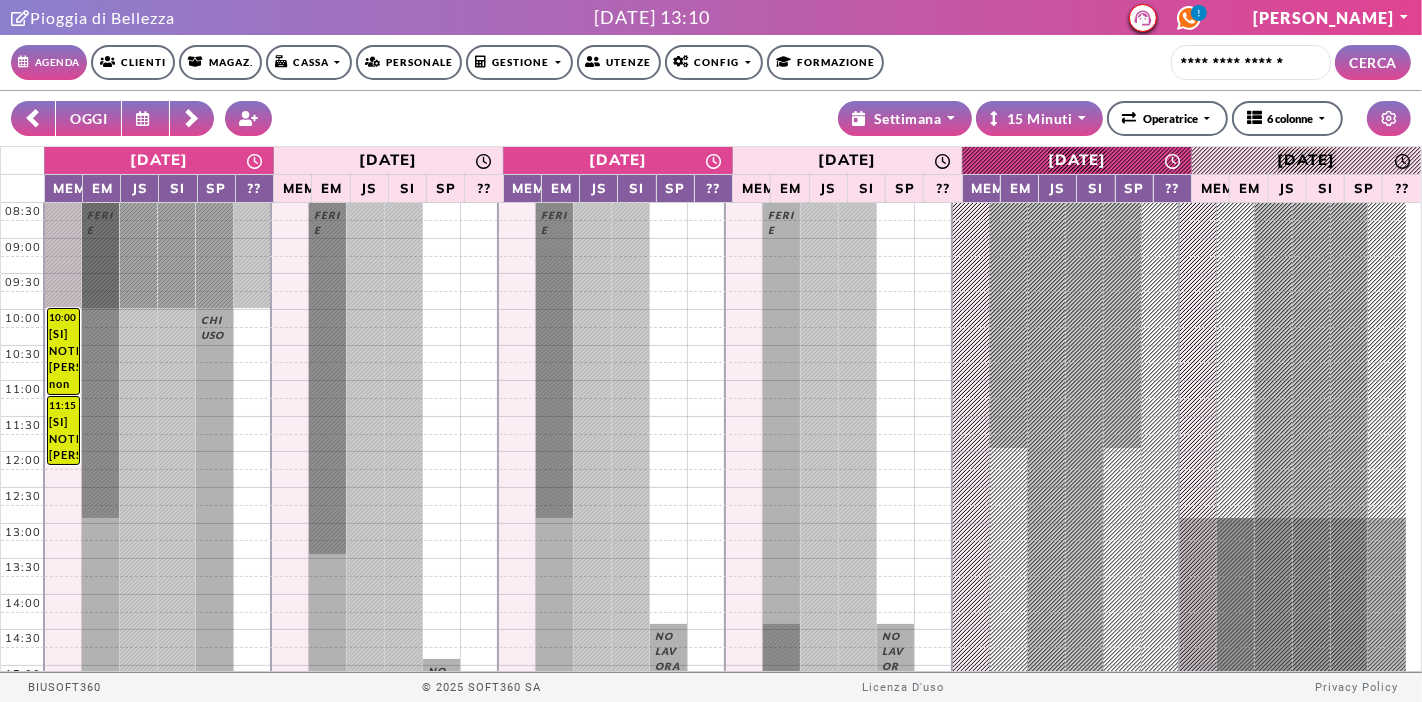 click on "OGGI" at bounding box center [88, 118] 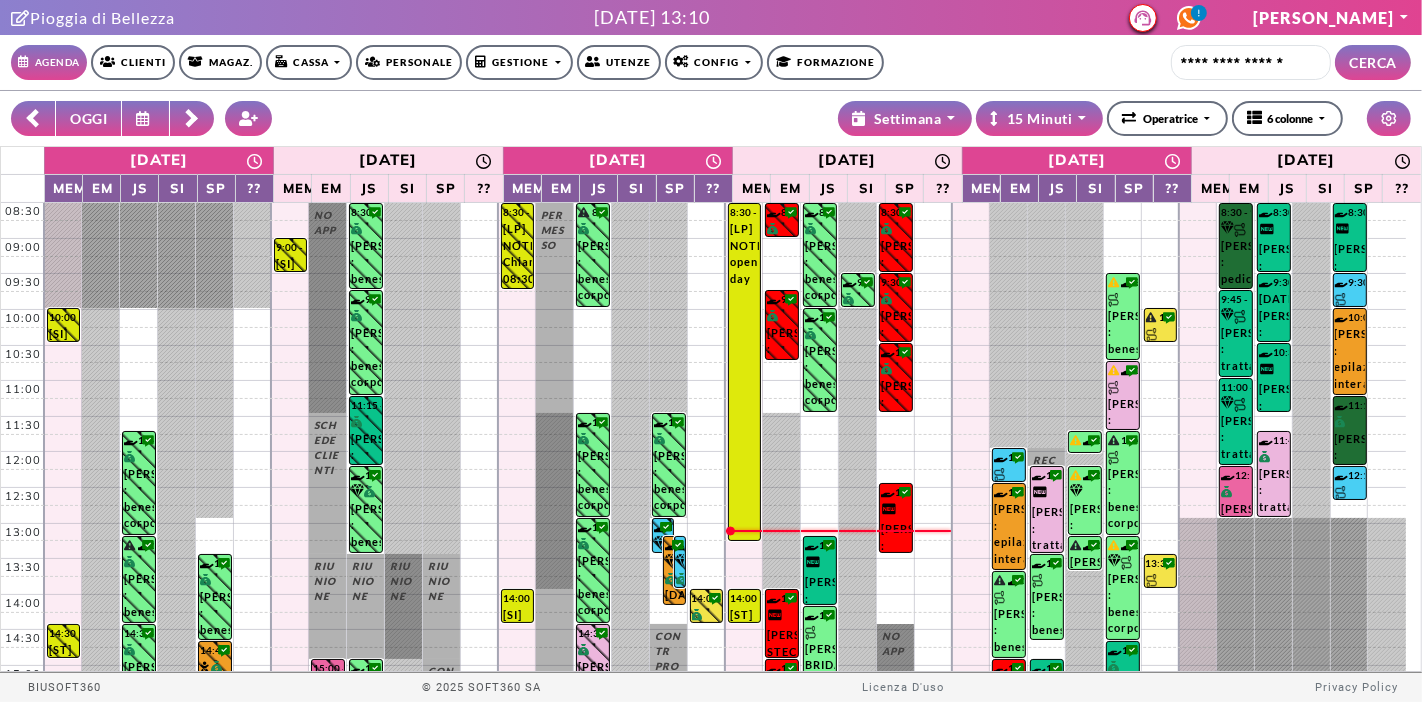 click 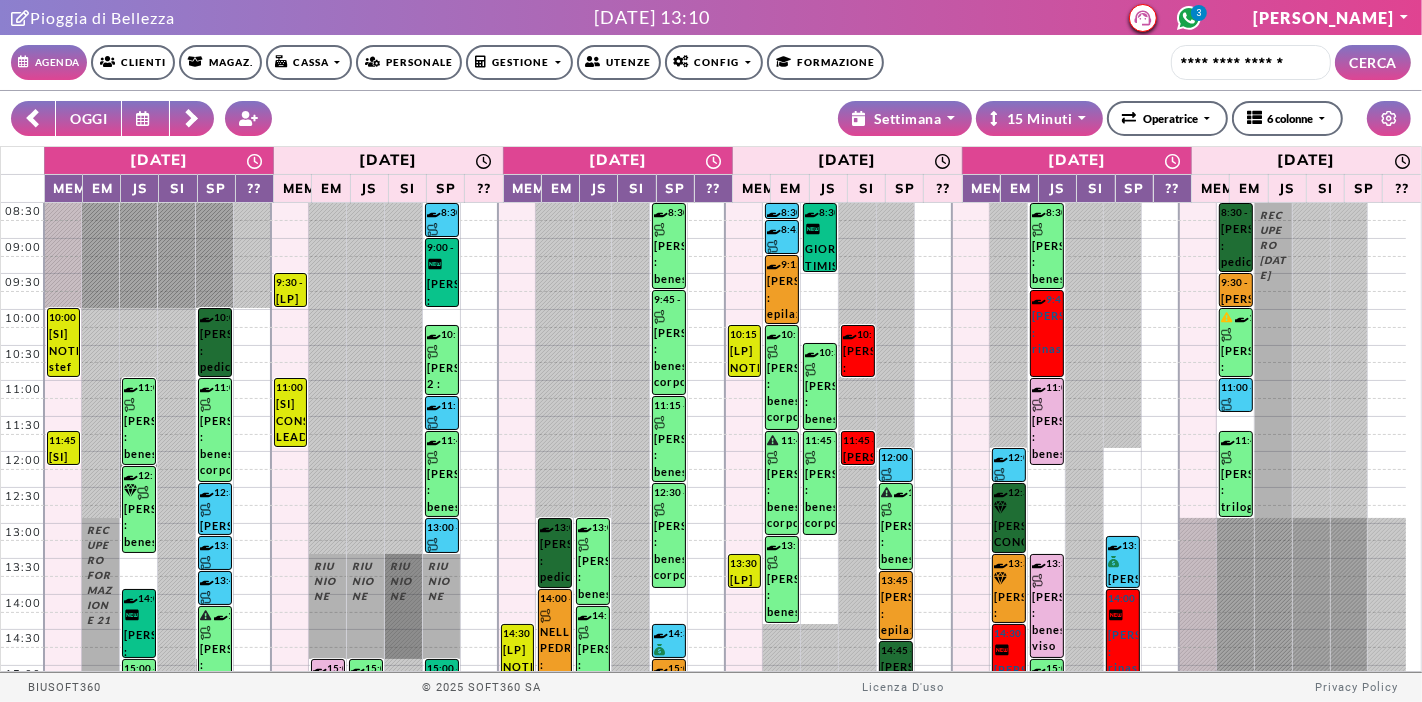 click on "OGGI" at bounding box center (88, 118) 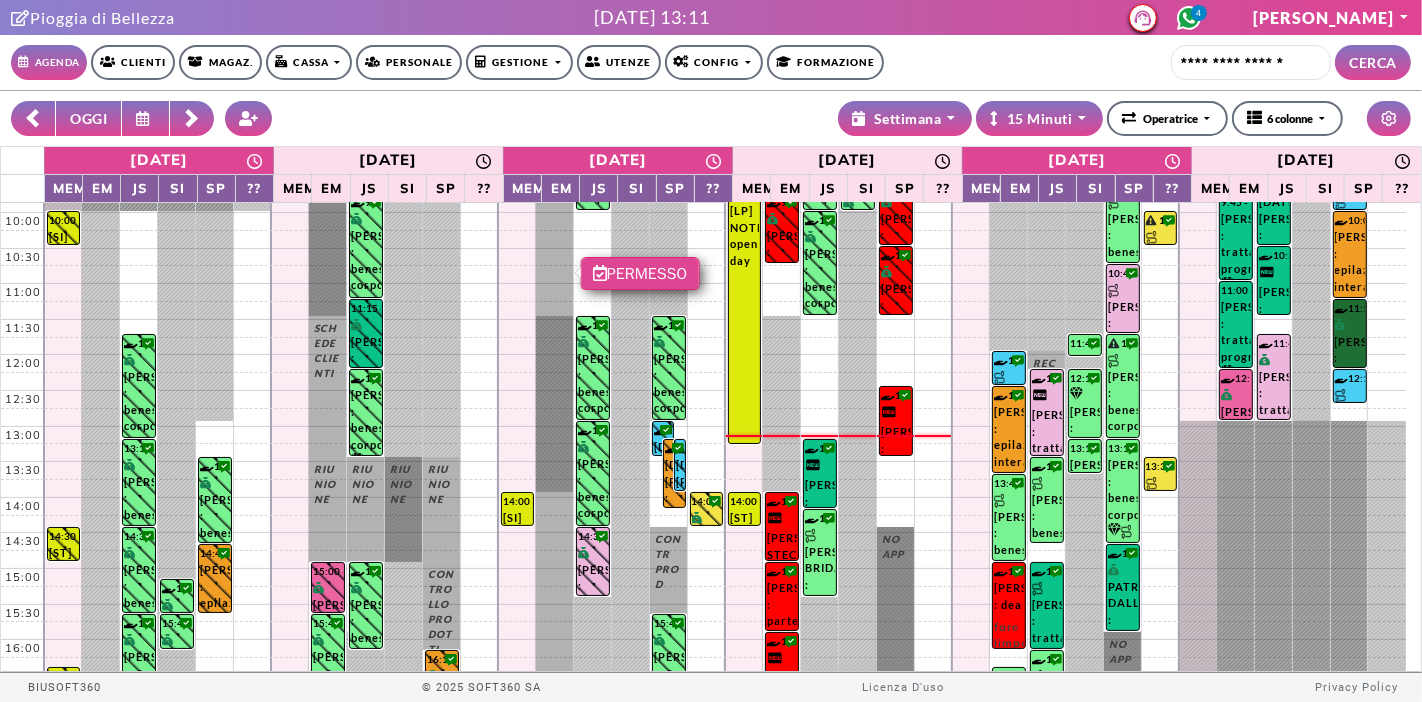 scroll, scrollTop: 302, scrollLeft: 0, axis: vertical 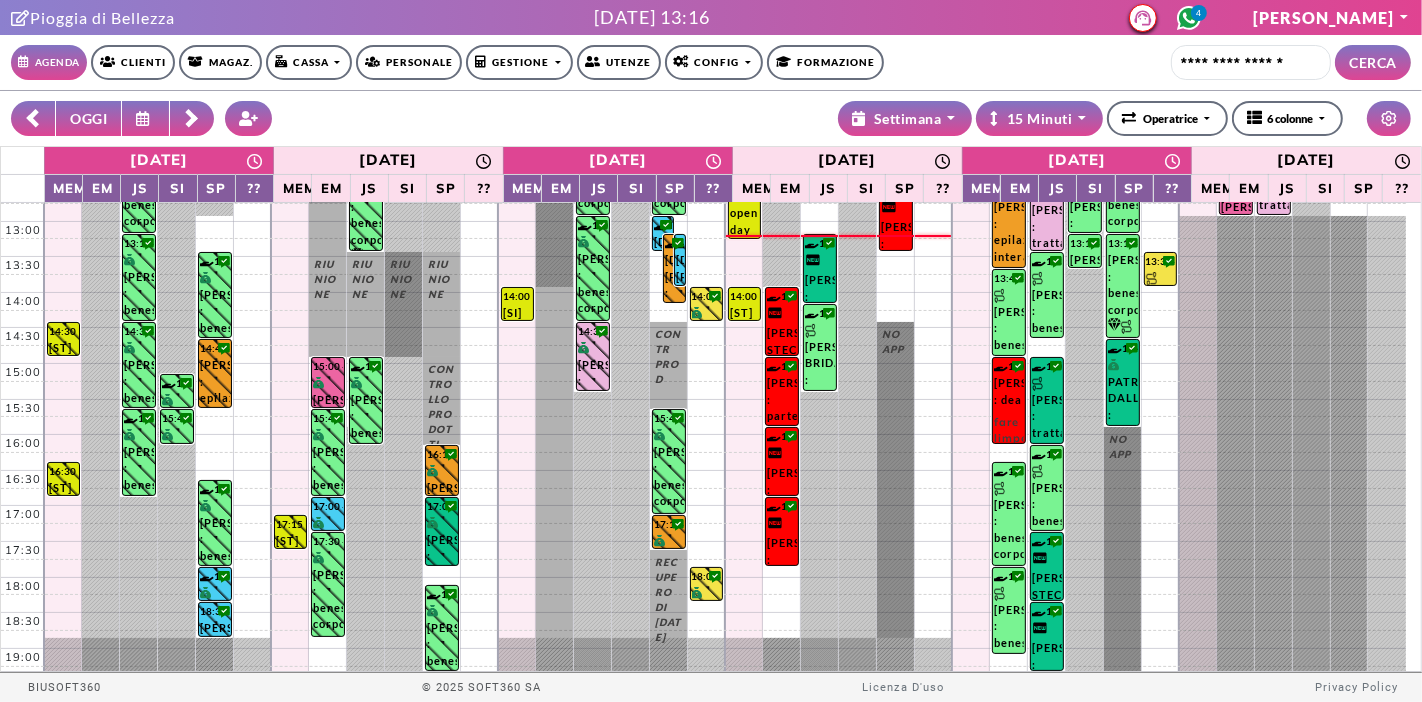 click at bounding box center [725, 266] 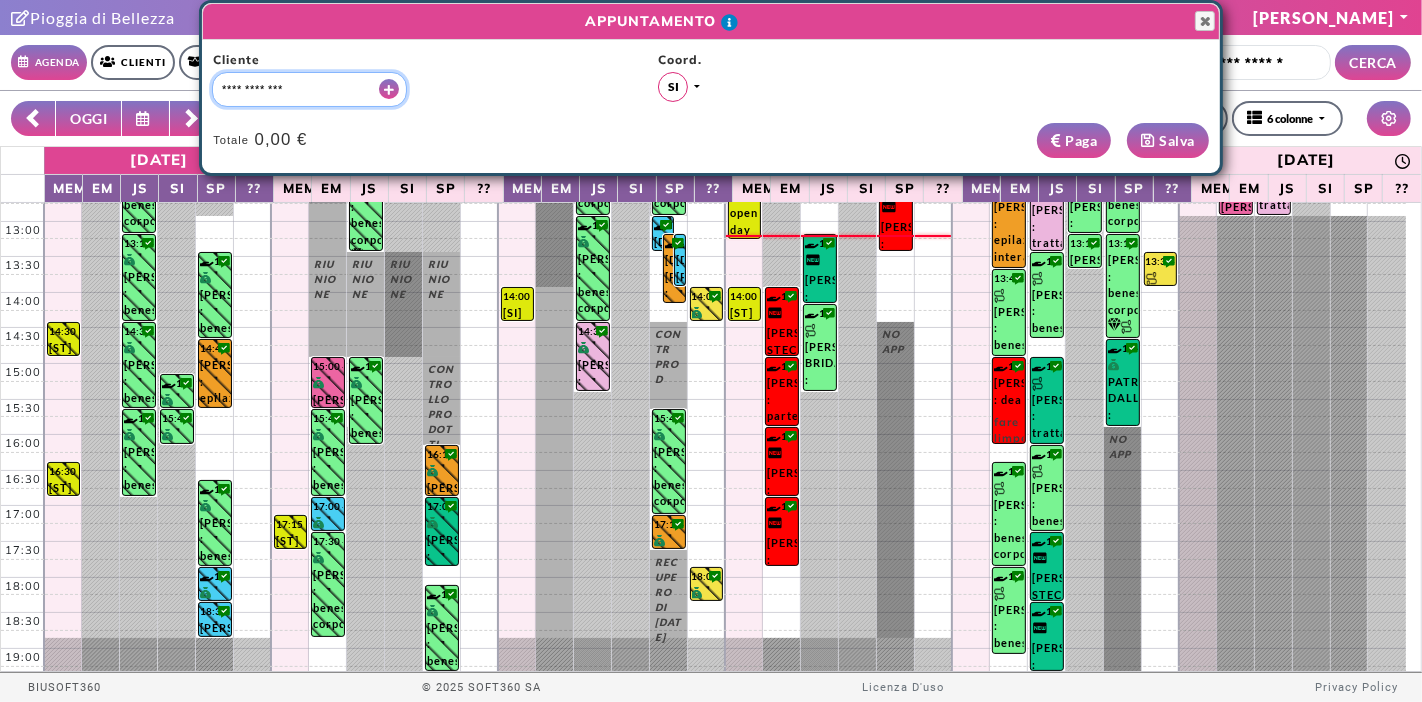 click at bounding box center [309, 89] 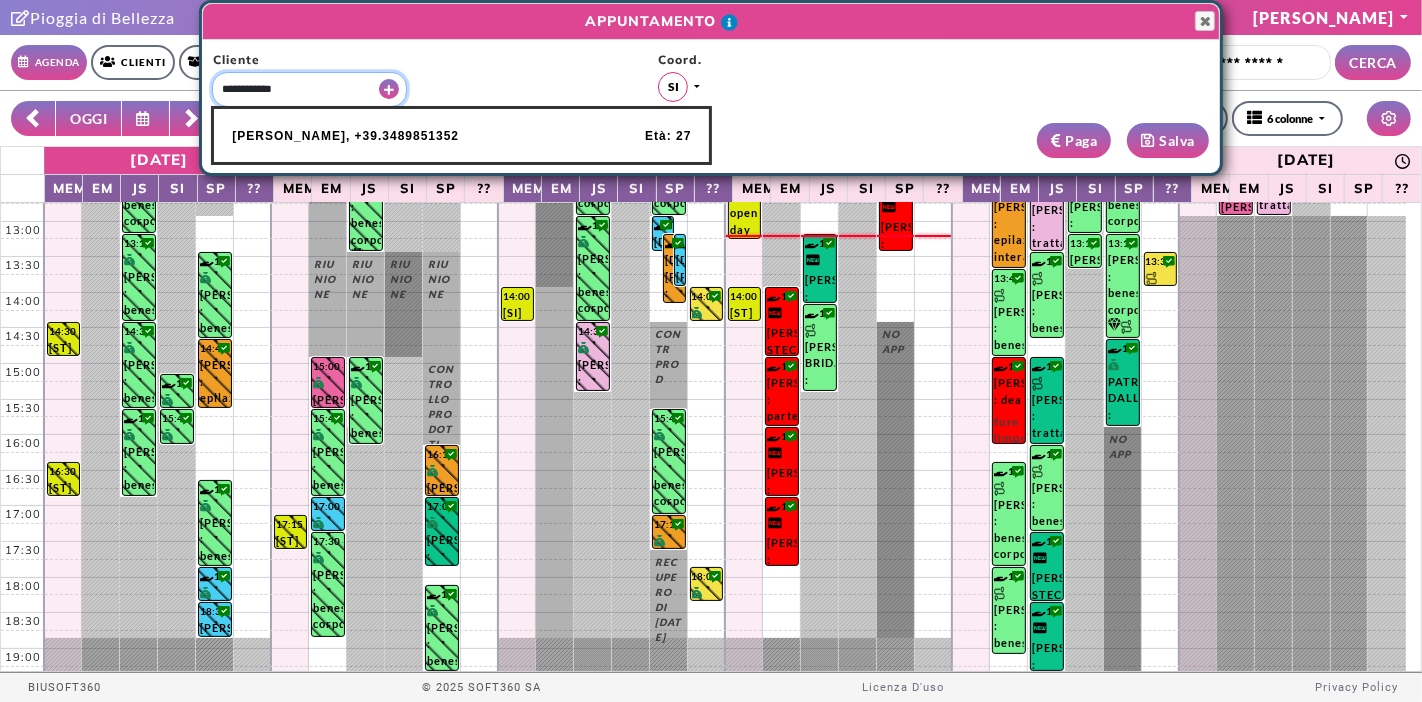click on "Fabiana Zani, +39.3489851352" at bounding box center [345, 136] 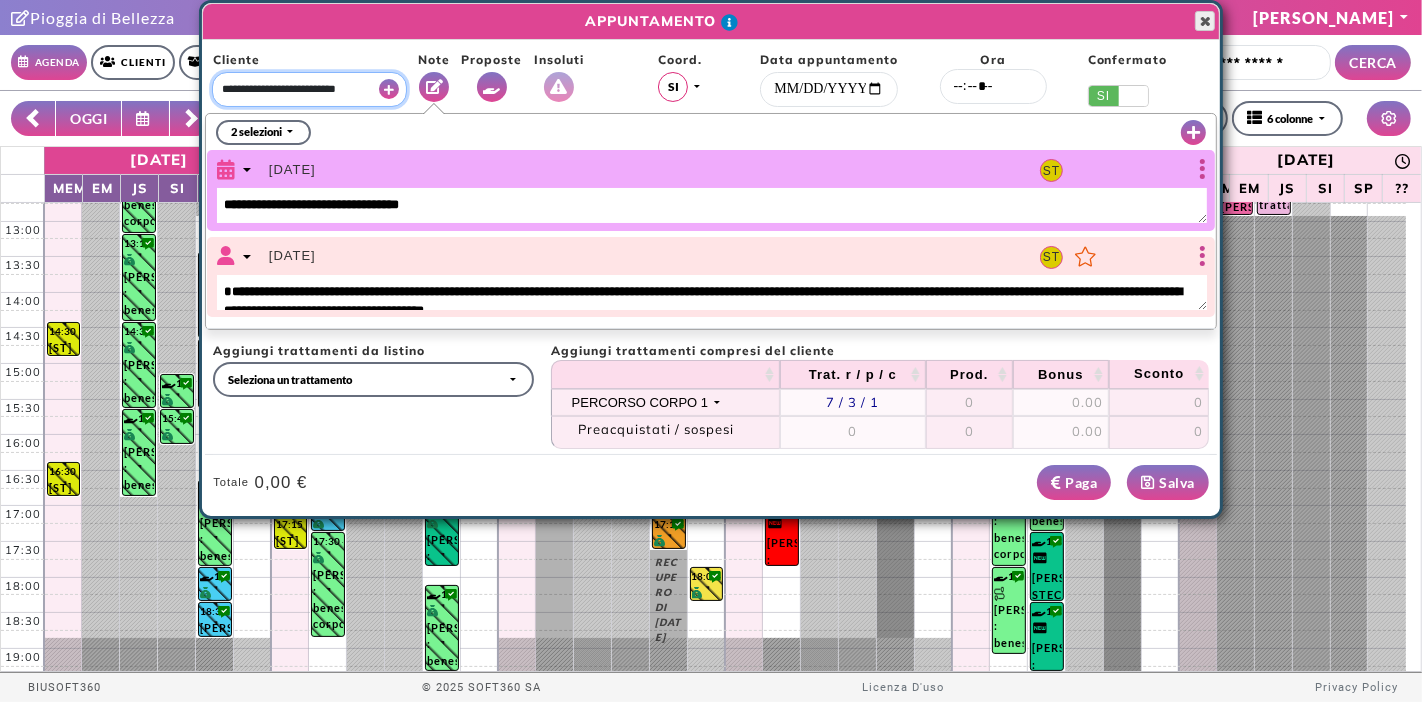 type on "**********" 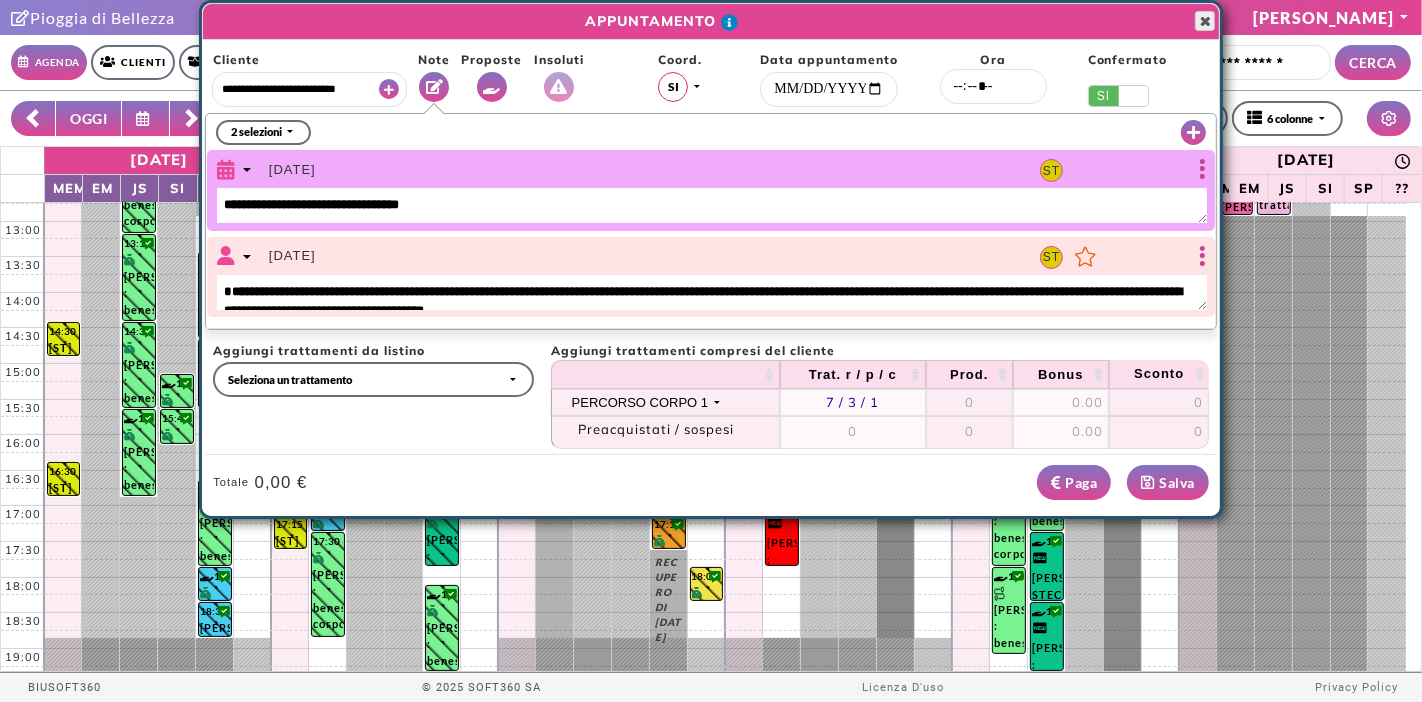 click at bounding box center [1205, 21] 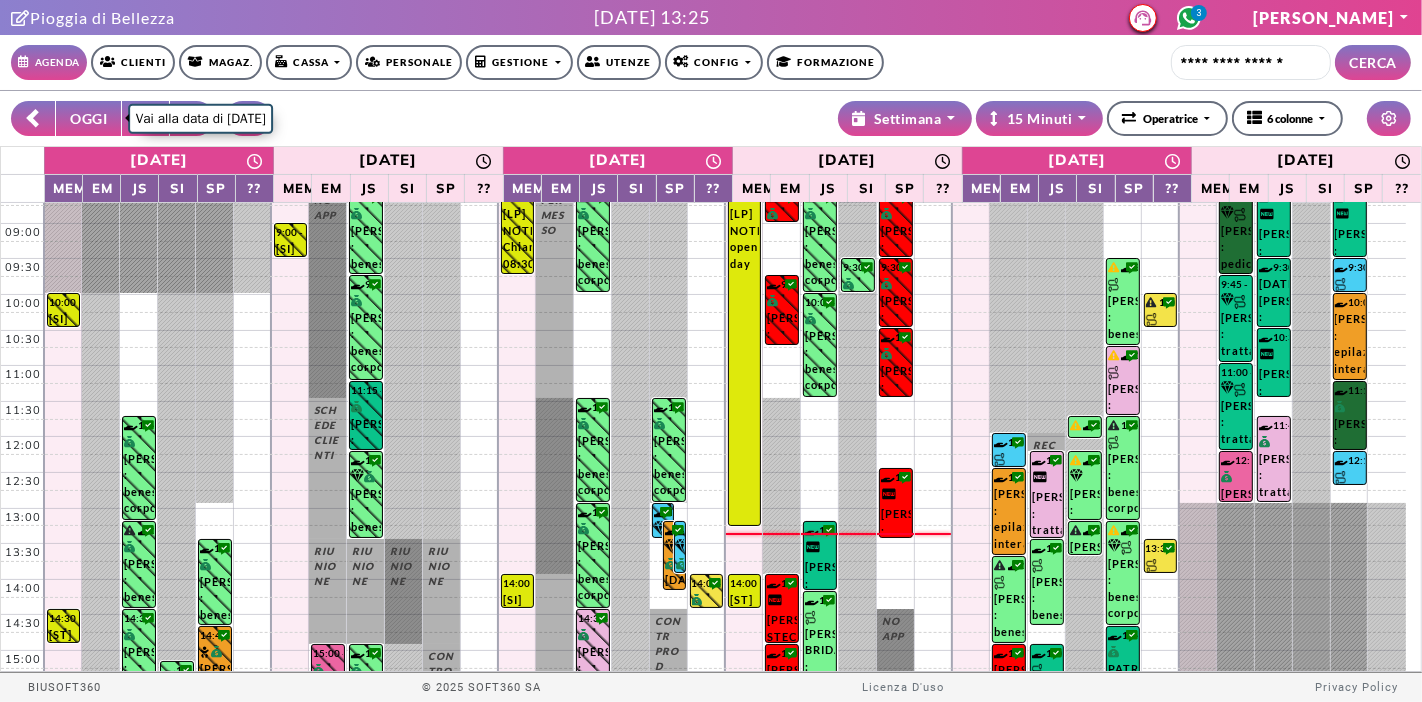 scroll, scrollTop: 0, scrollLeft: 0, axis: both 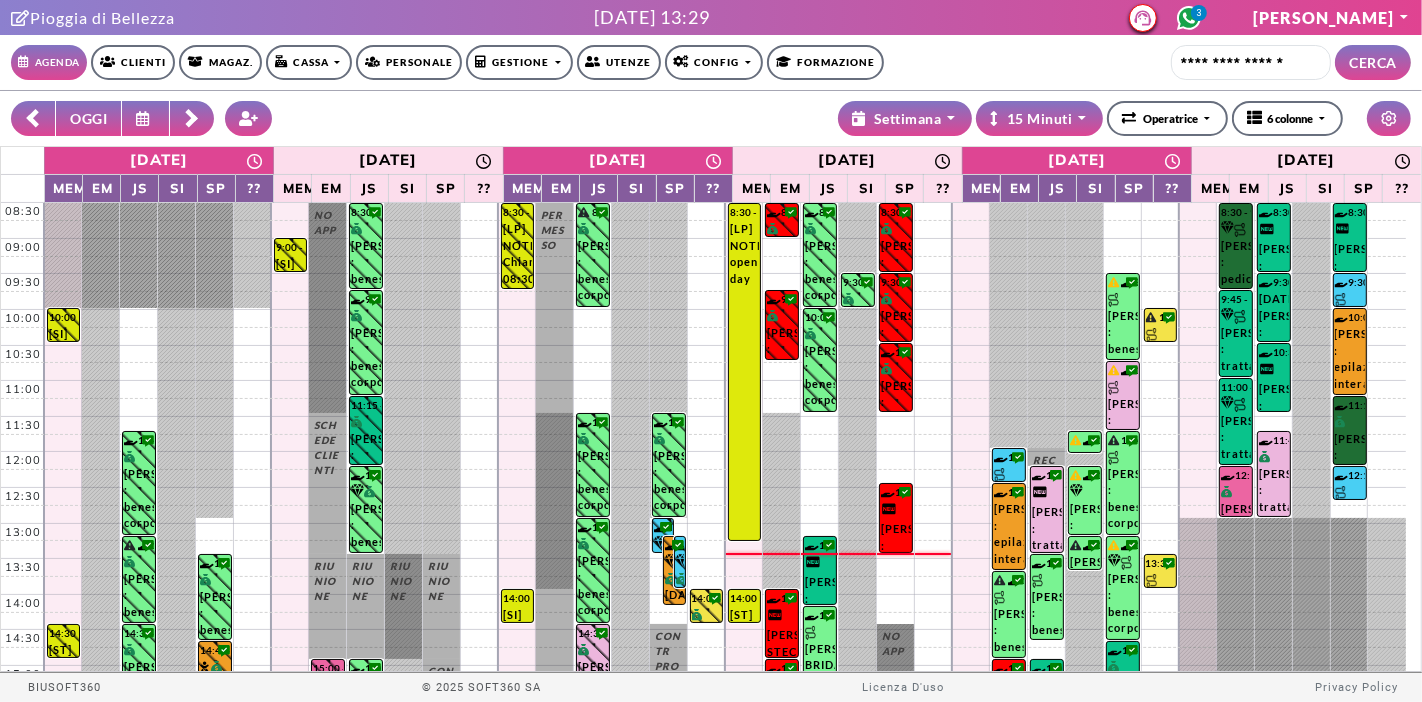 click 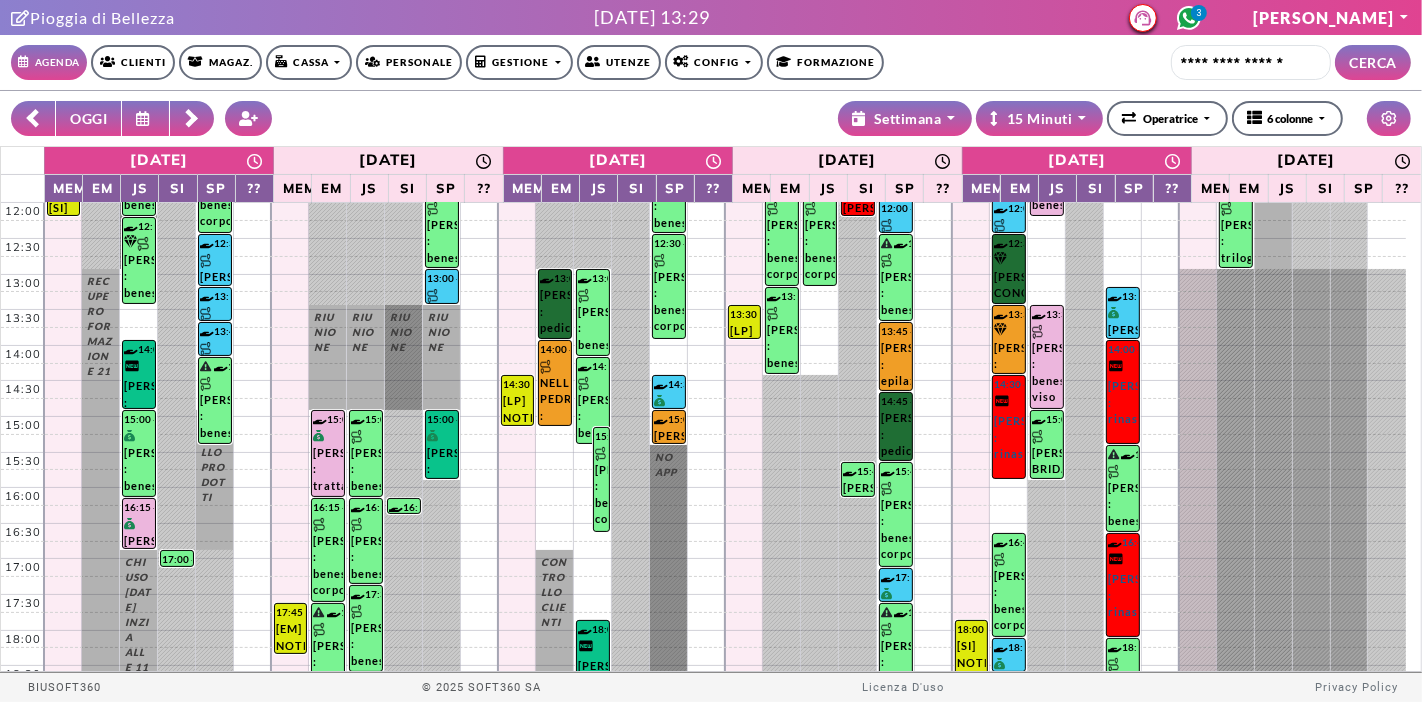 scroll, scrollTop: 302, scrollLeft: 0, axis: vertical 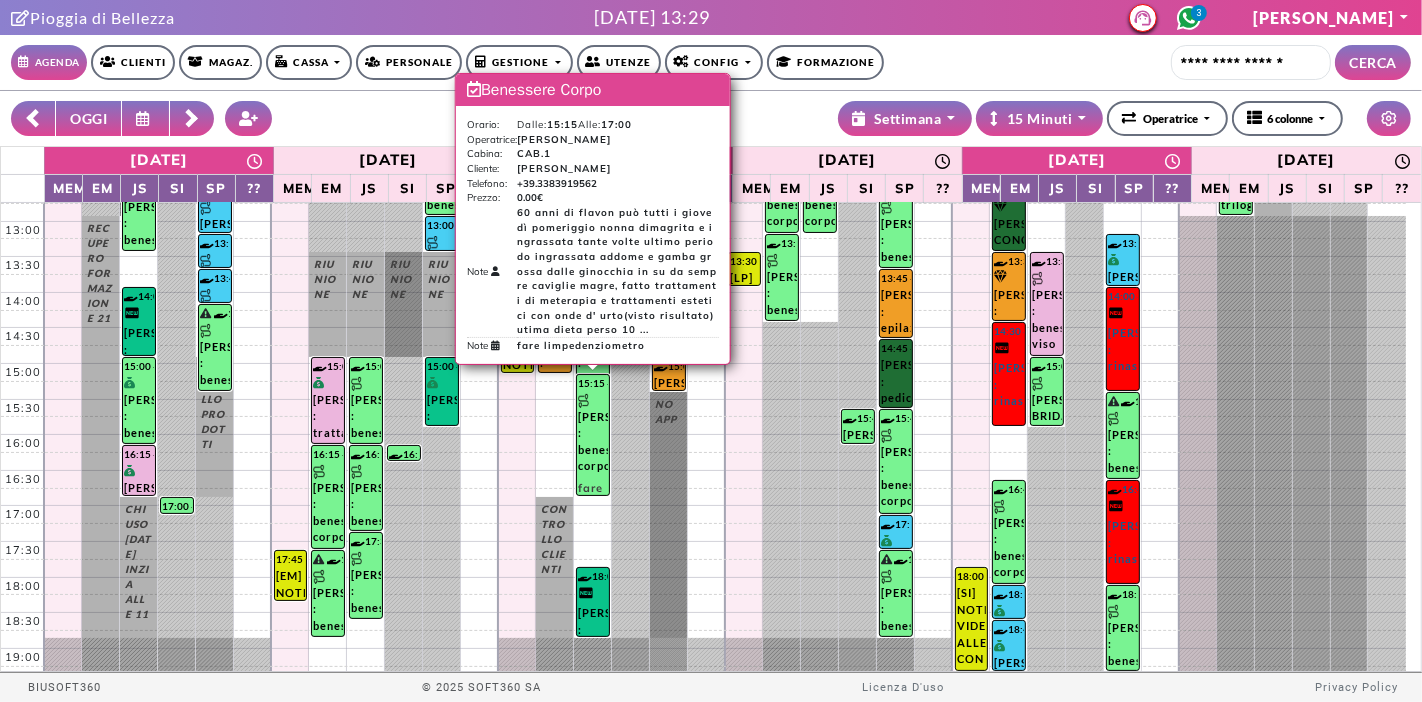 click on "14:15 - 15:30 VERONICA BRIDA : benessere corpo 15:15 - 16:45 MONICA LISCIOTTO : benessere corpo fare limpedenziometro 13:00 - 14:15 BARBARA BRENTARI : benessere corpo 18:00 - 19:00
ALDA PALLANCH : diamante 15:15 - 17:00 MONICA LISCIOTTO : benessere corpo fare limpedenziometro" at bounding box center (592, 292) 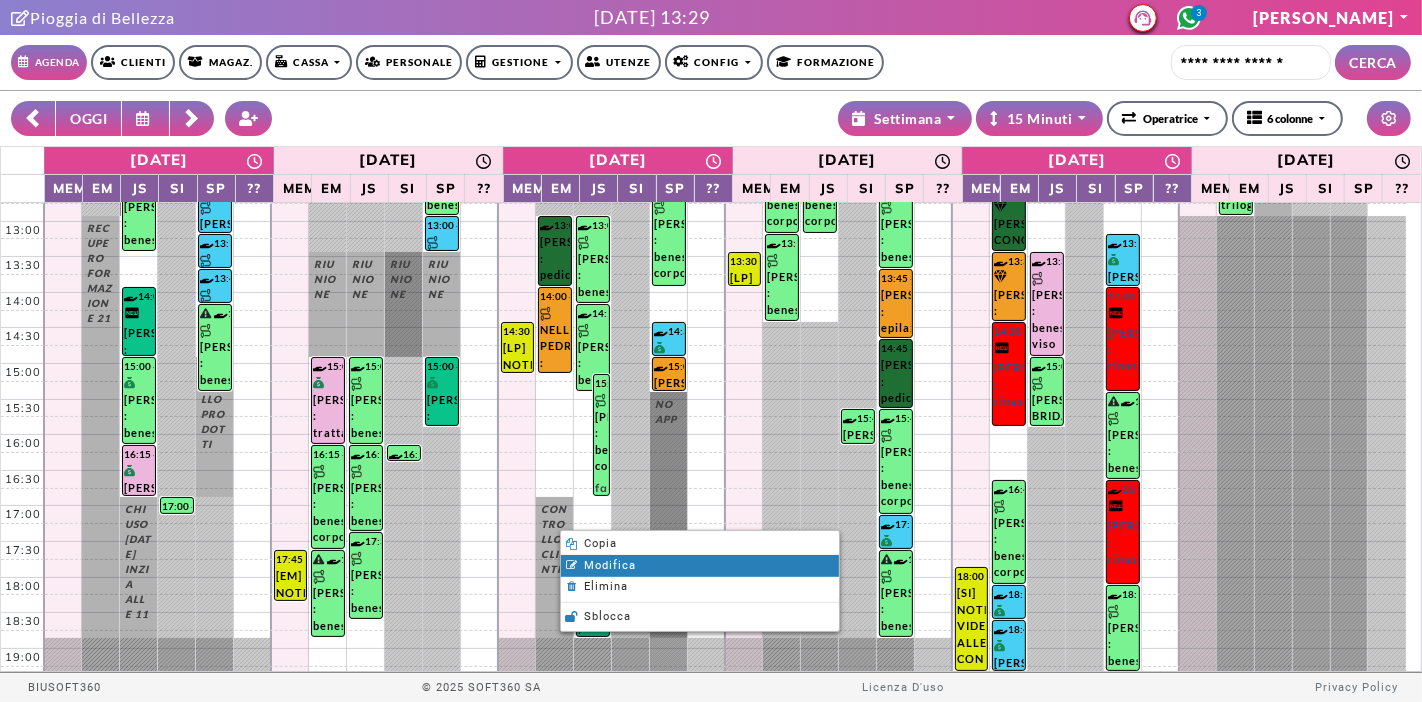click on "Modifica" at bounding box center [610, 565] 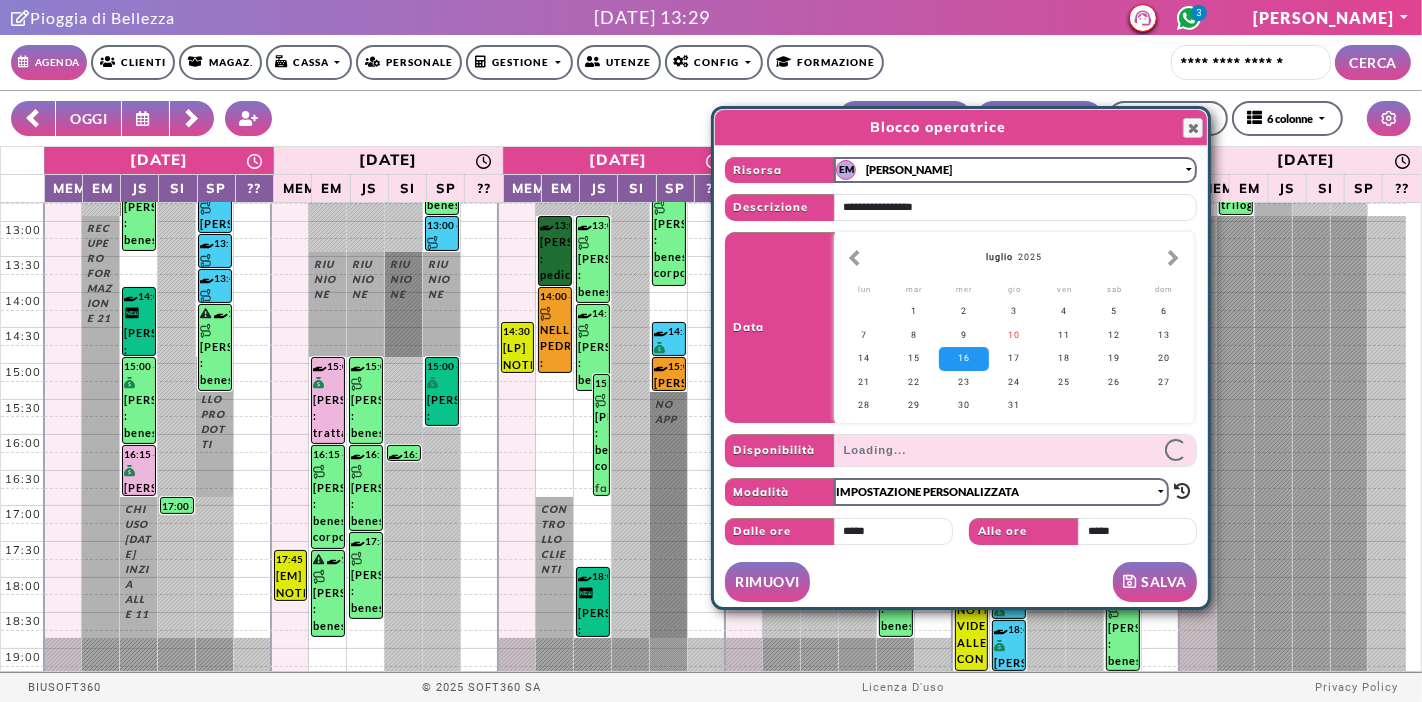 scroll, scrollTop: 0, scrollLeft: 0, axis: both 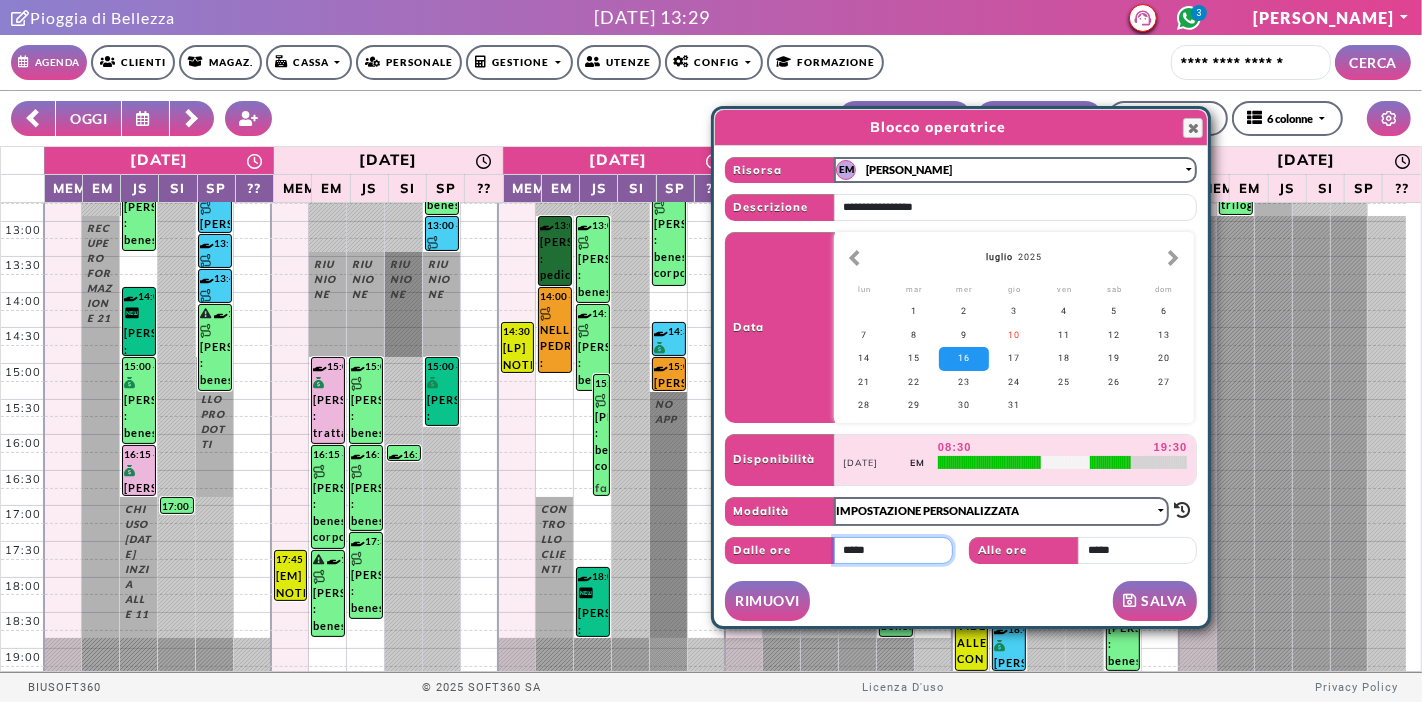 click on "*****" at bounding box center [893, 550] 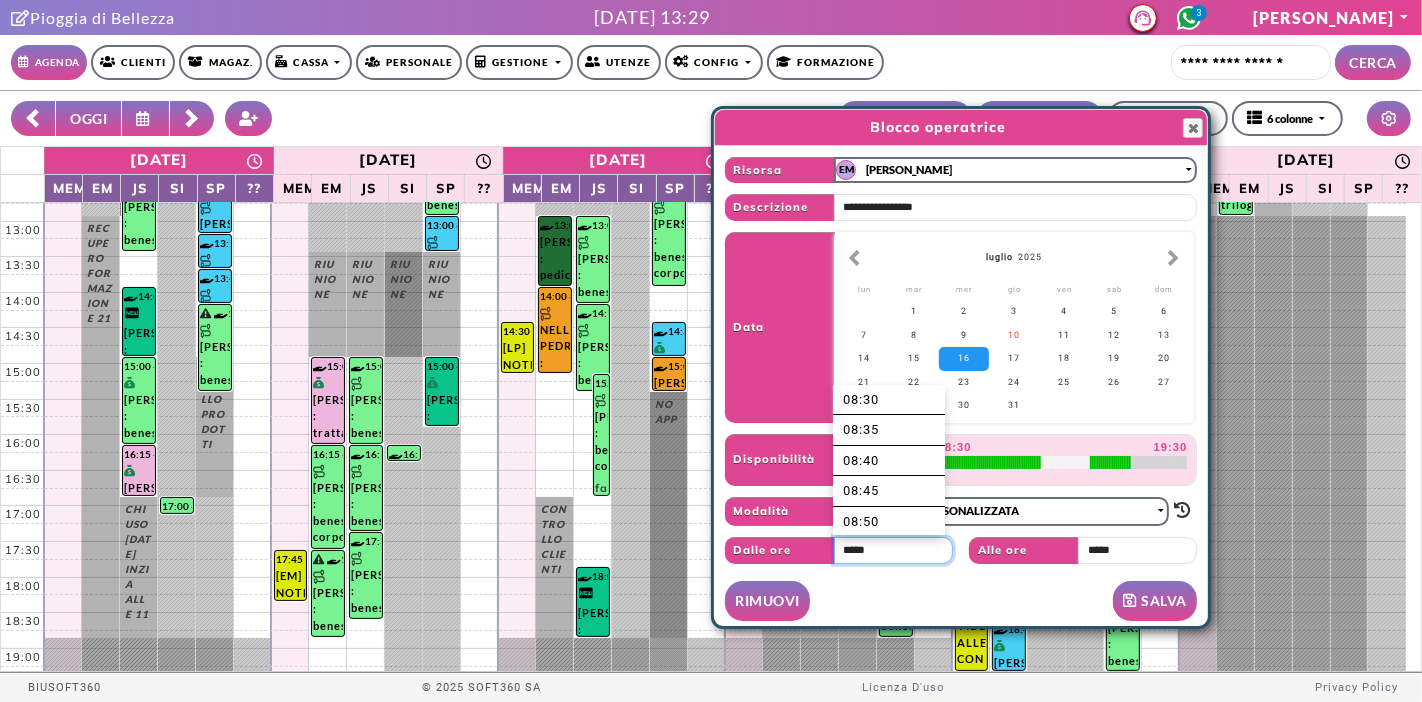 scroll, scrollTop: 3051, scrollLeft: 0, axis: vertical 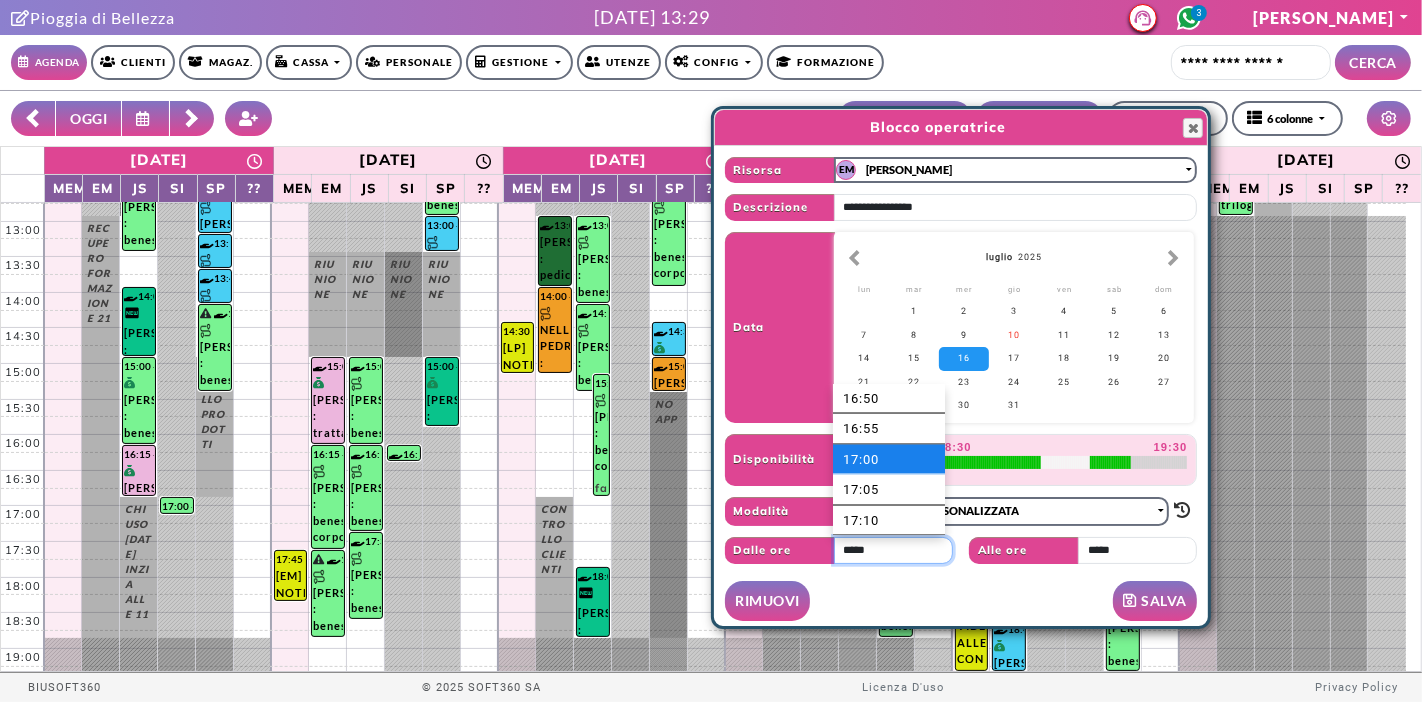 click on "*****" at bounding box center [893, 550] 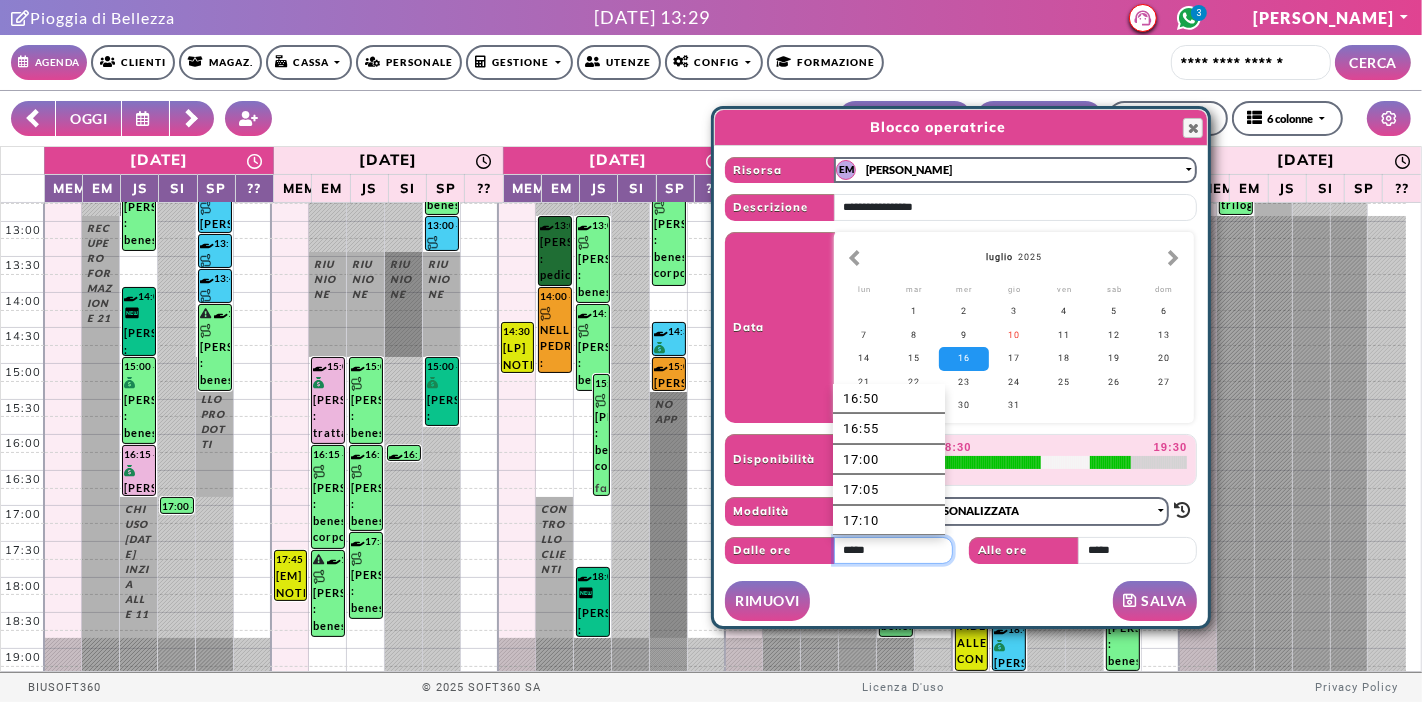 scroll, scrollTop: 2688, scrollLeft: 0, axis: vertical 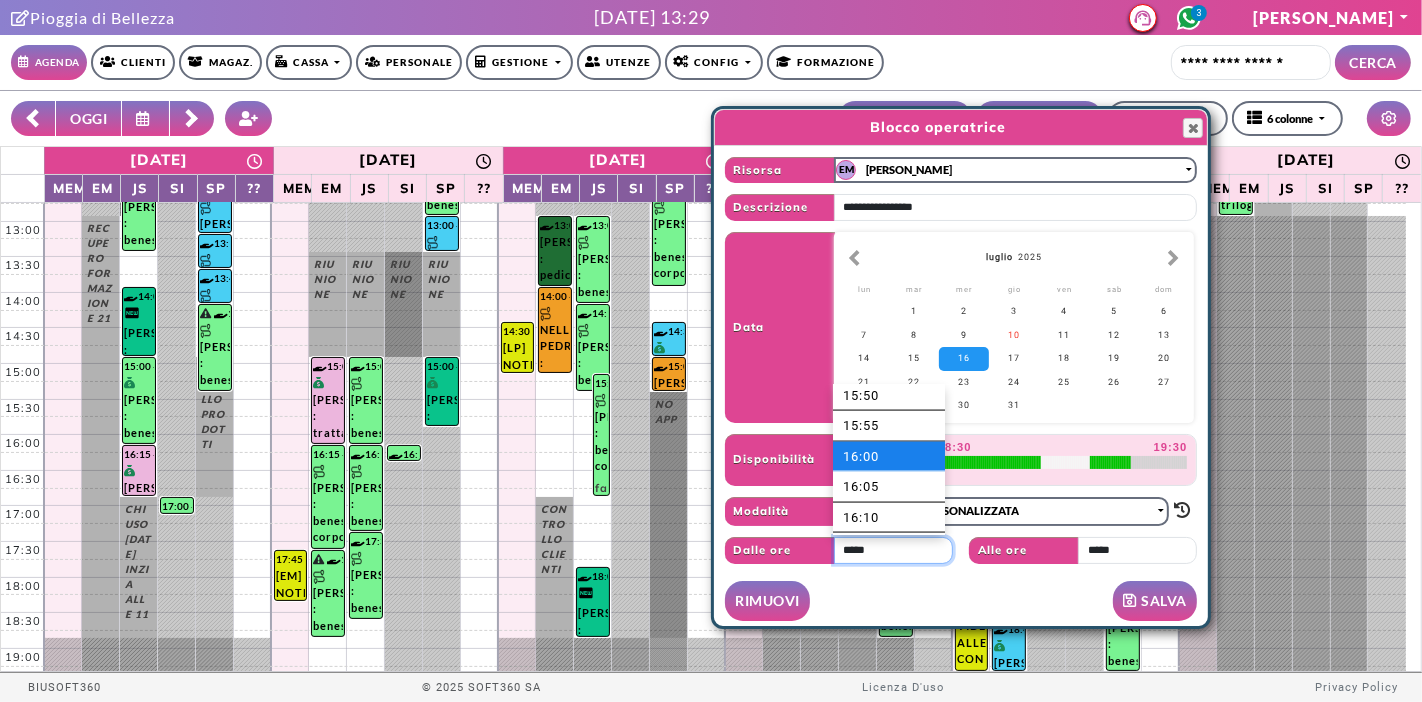 type on "*****" 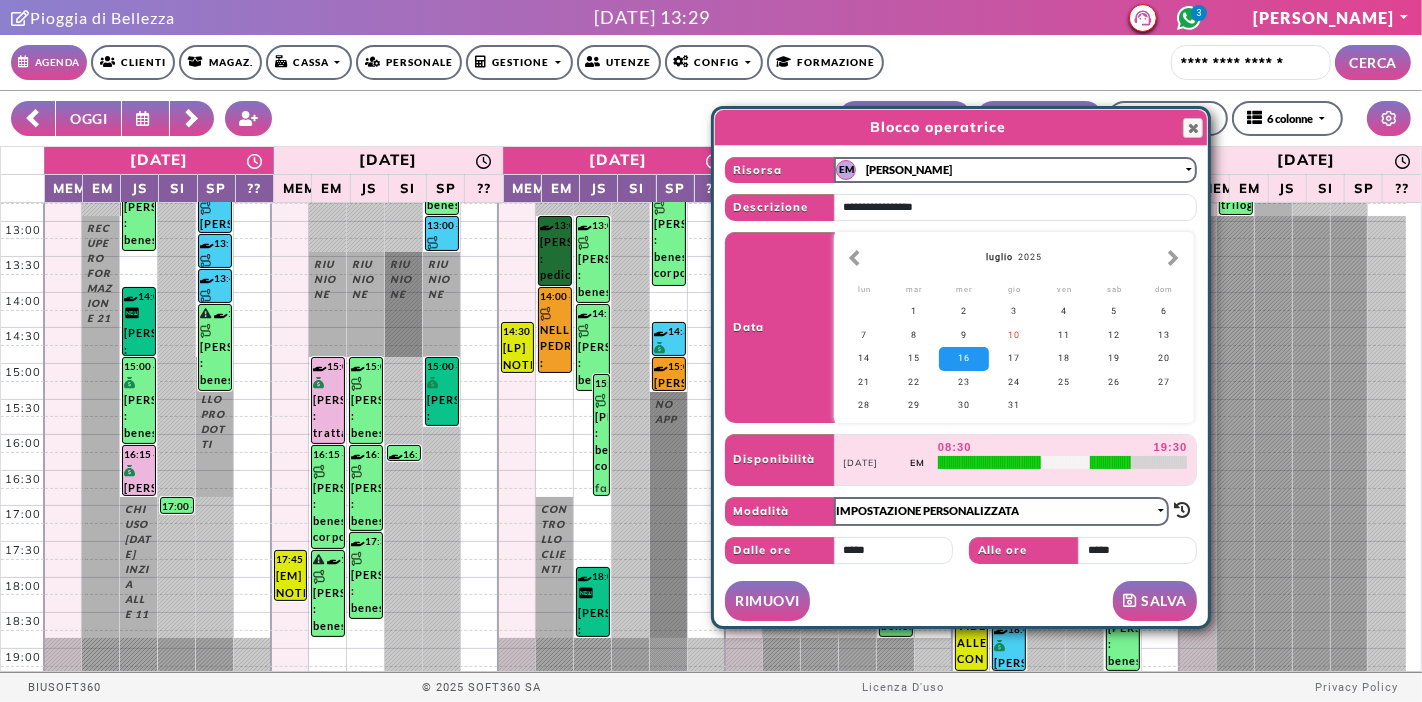 click on "SALVA" at bounding box center [1155, 601] 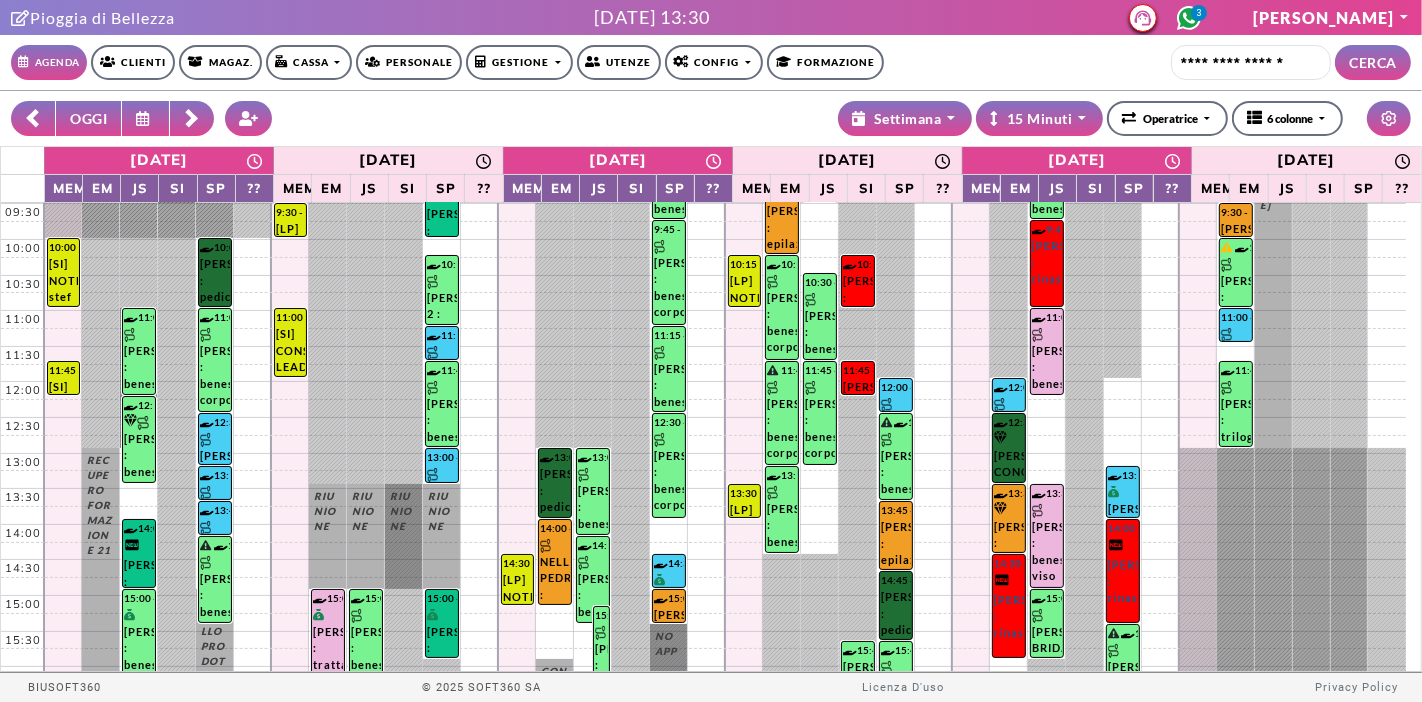 scroll, scrollTop: 0, scrollLeft: 0, axis: both 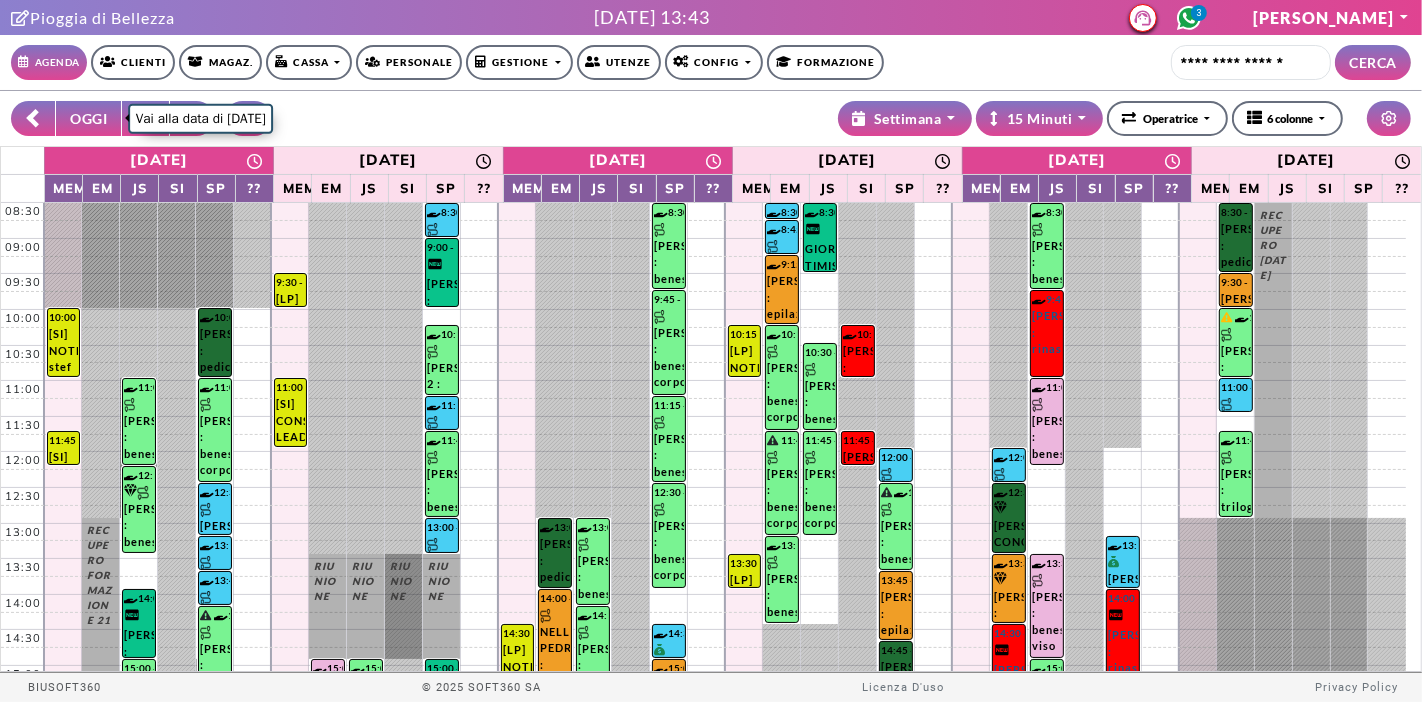 click on "OGGI" at bounding box center (88, 118) 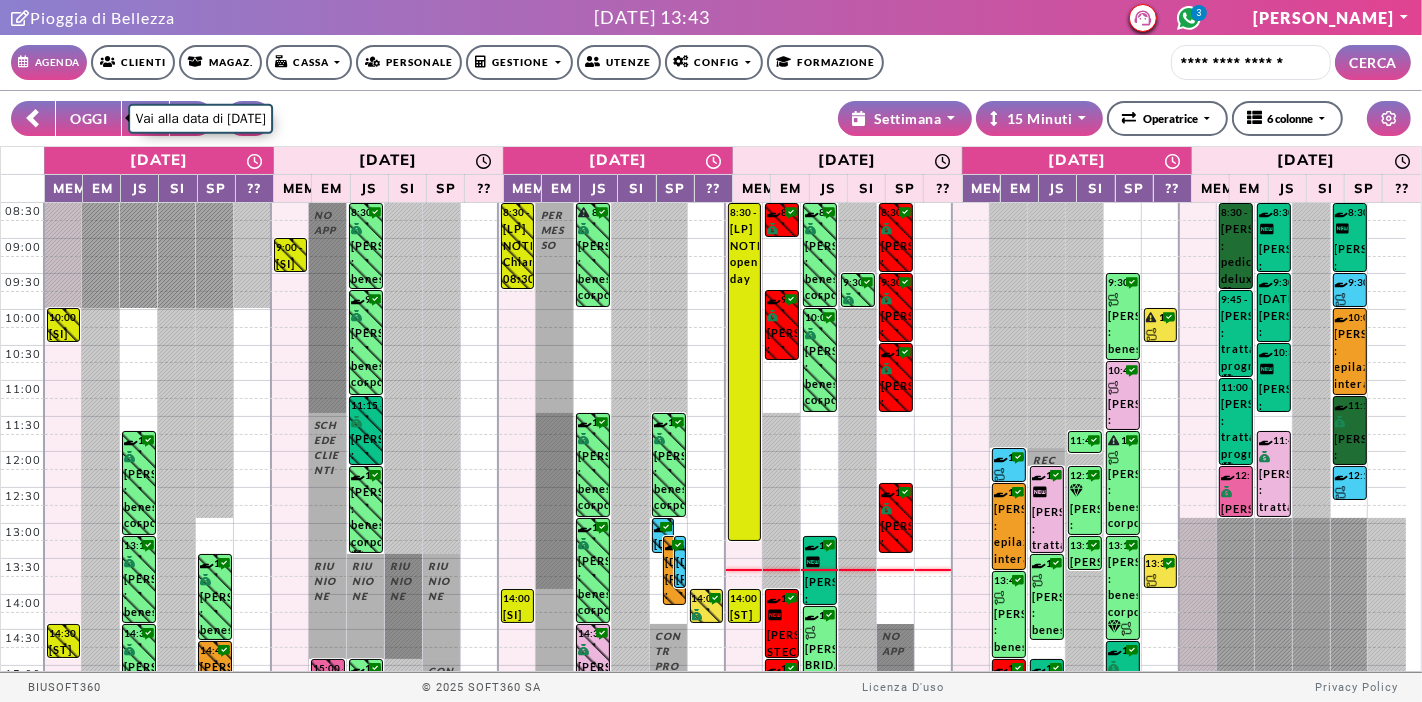 click on "Cassa" at bounding box center (309, 62) 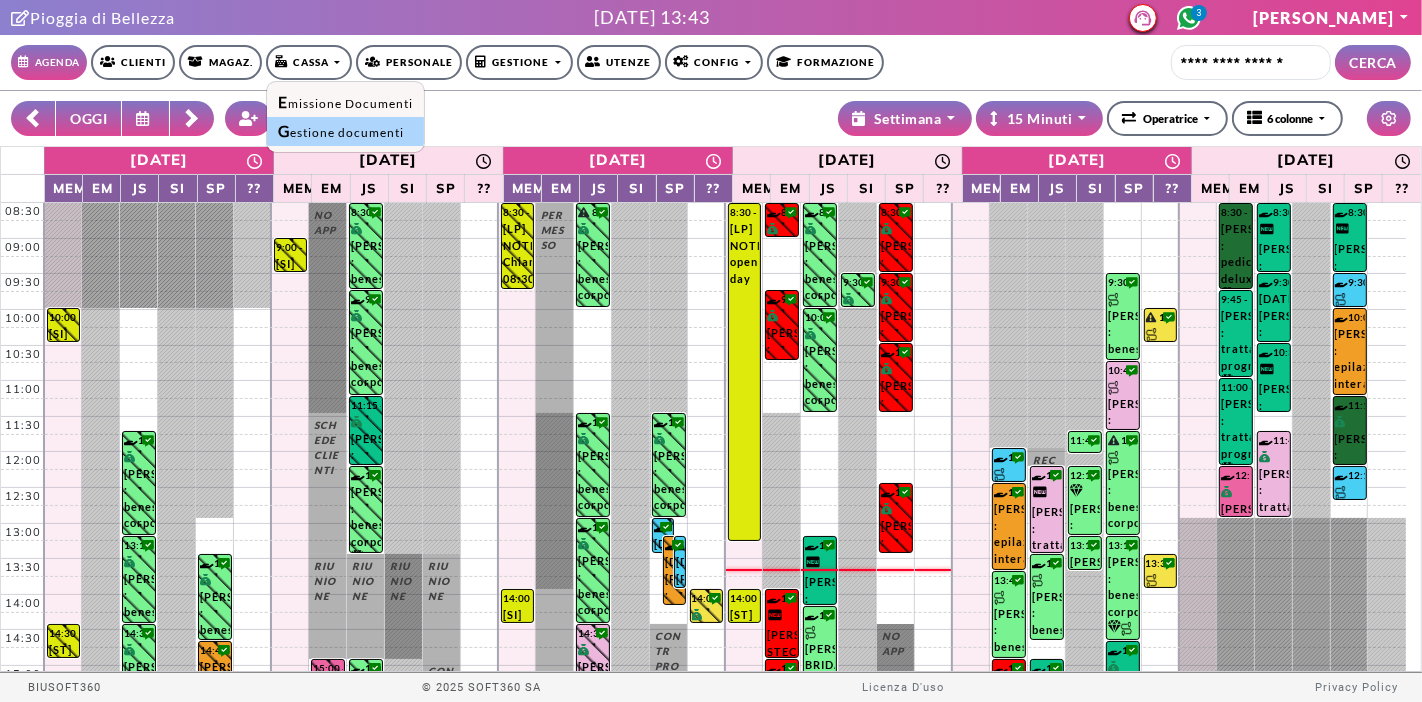 click on "Gestione documenti" at bounding box center [345, 131] 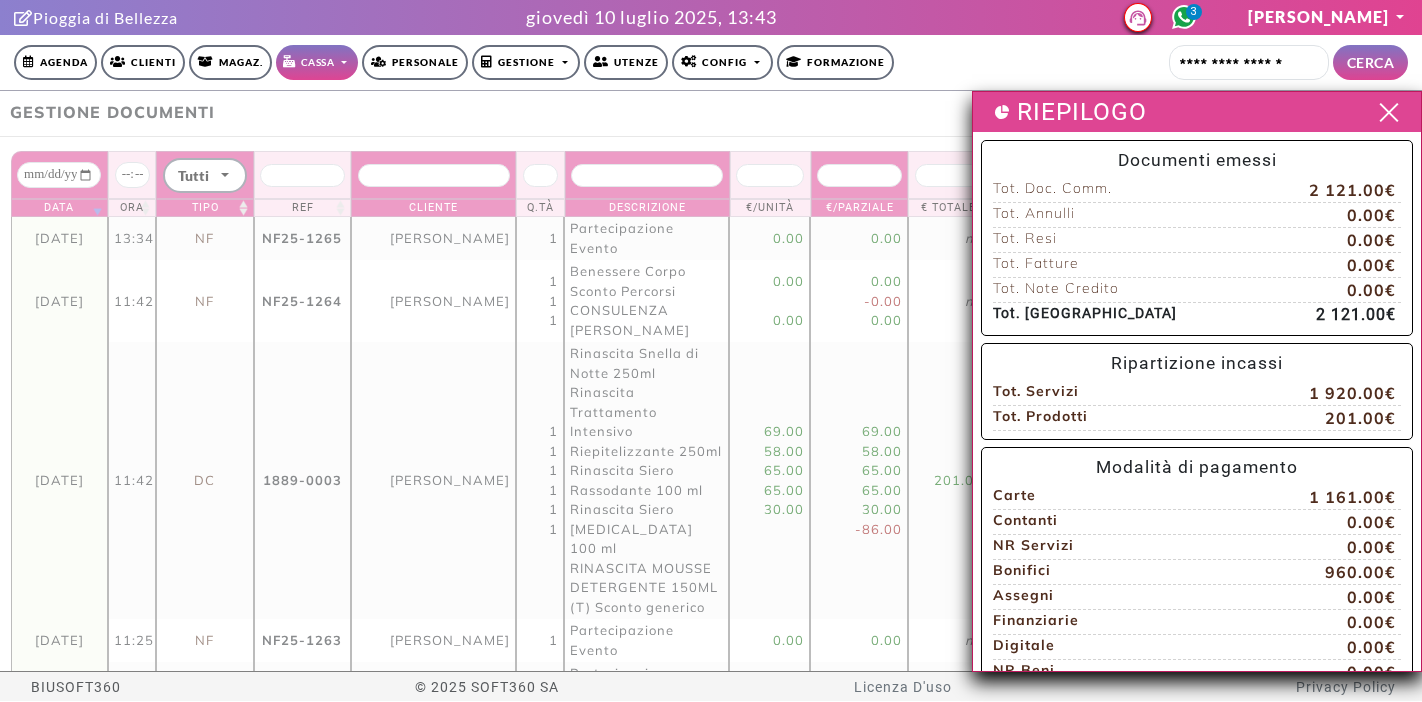 scroll, scrollTop: 0, scrollLeft: 0, axis: both 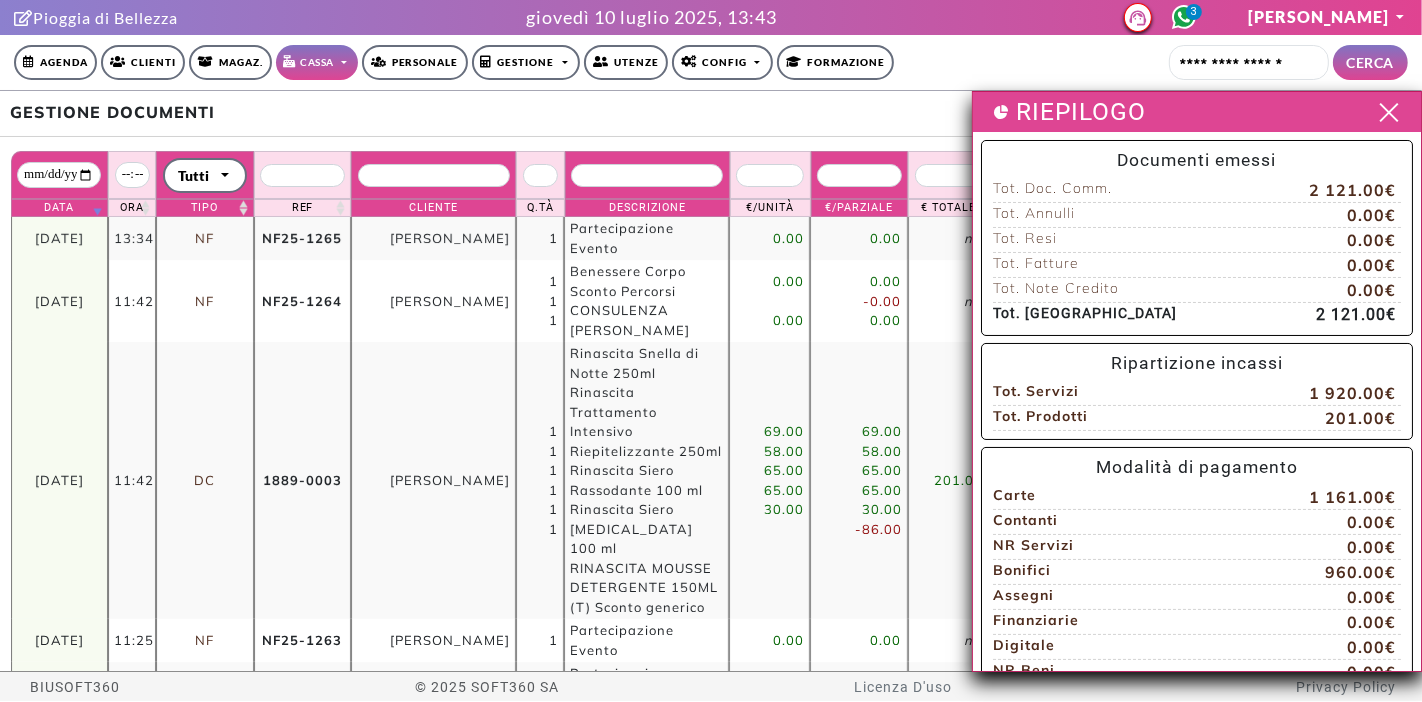 click at bounding box center (1388, 112) 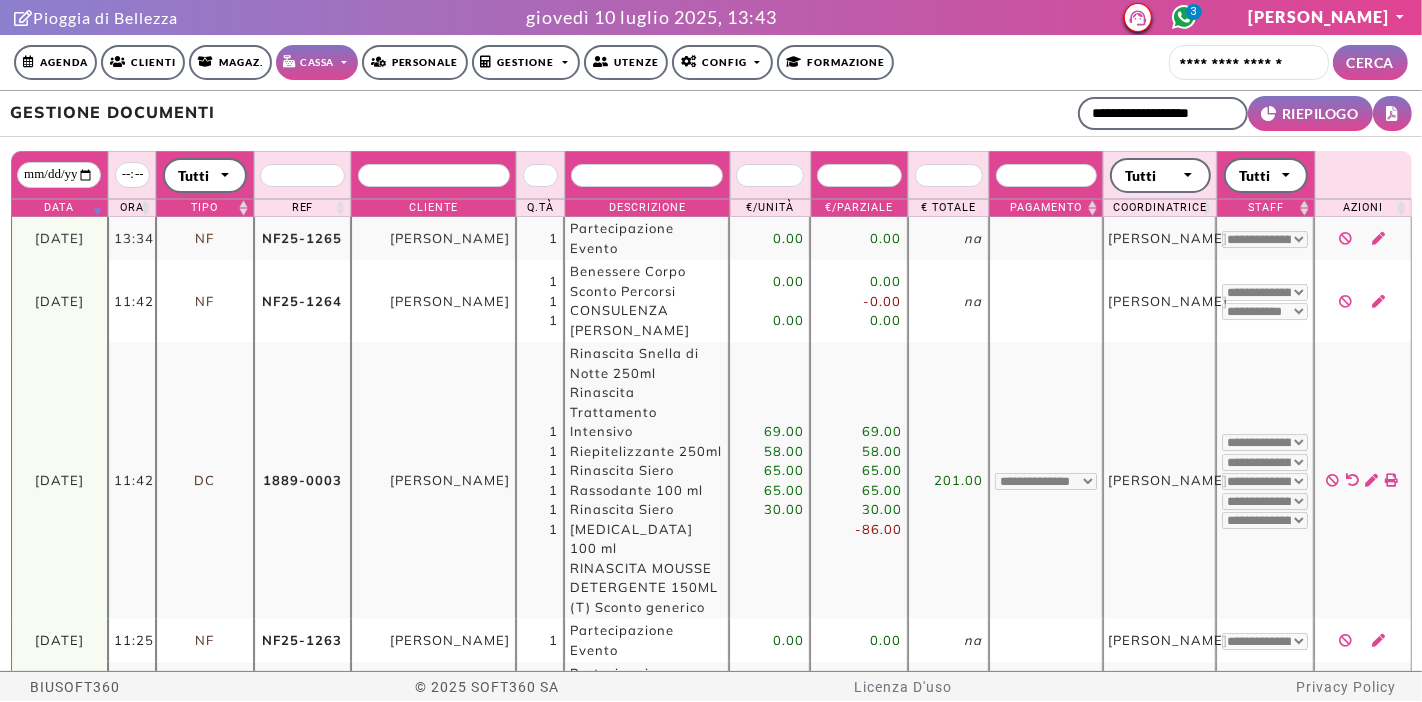 click on "Agenda" at bounding box center (55, 62) 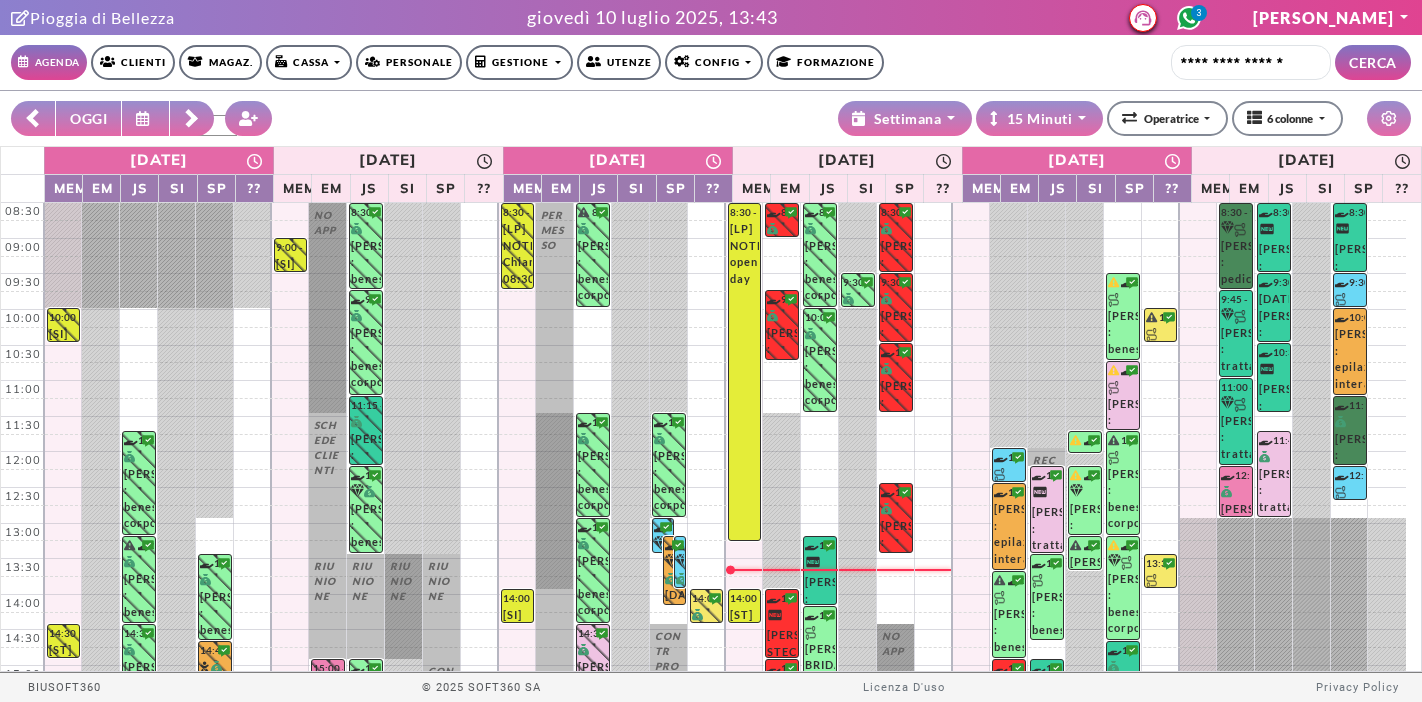 select on "********" 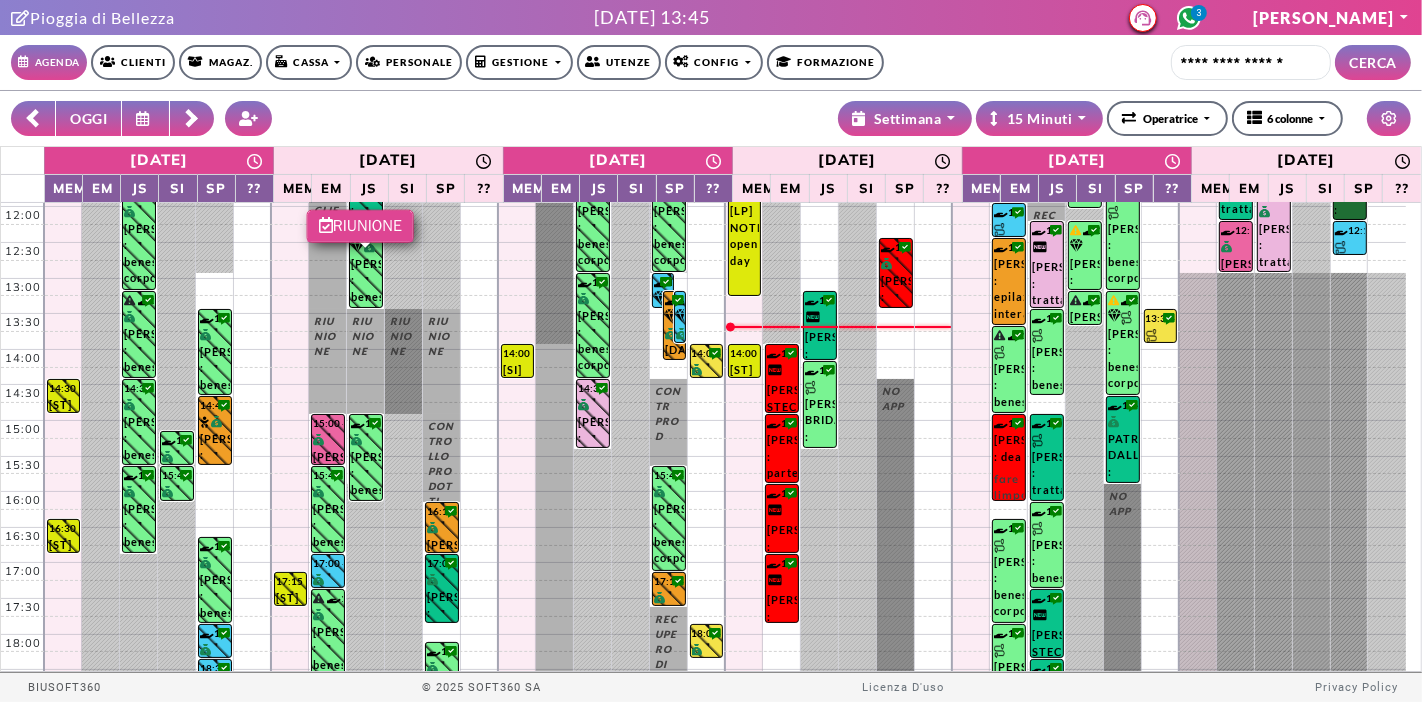 scroll, scrollTop: 302, scrollLeft: 0, axis: vertical 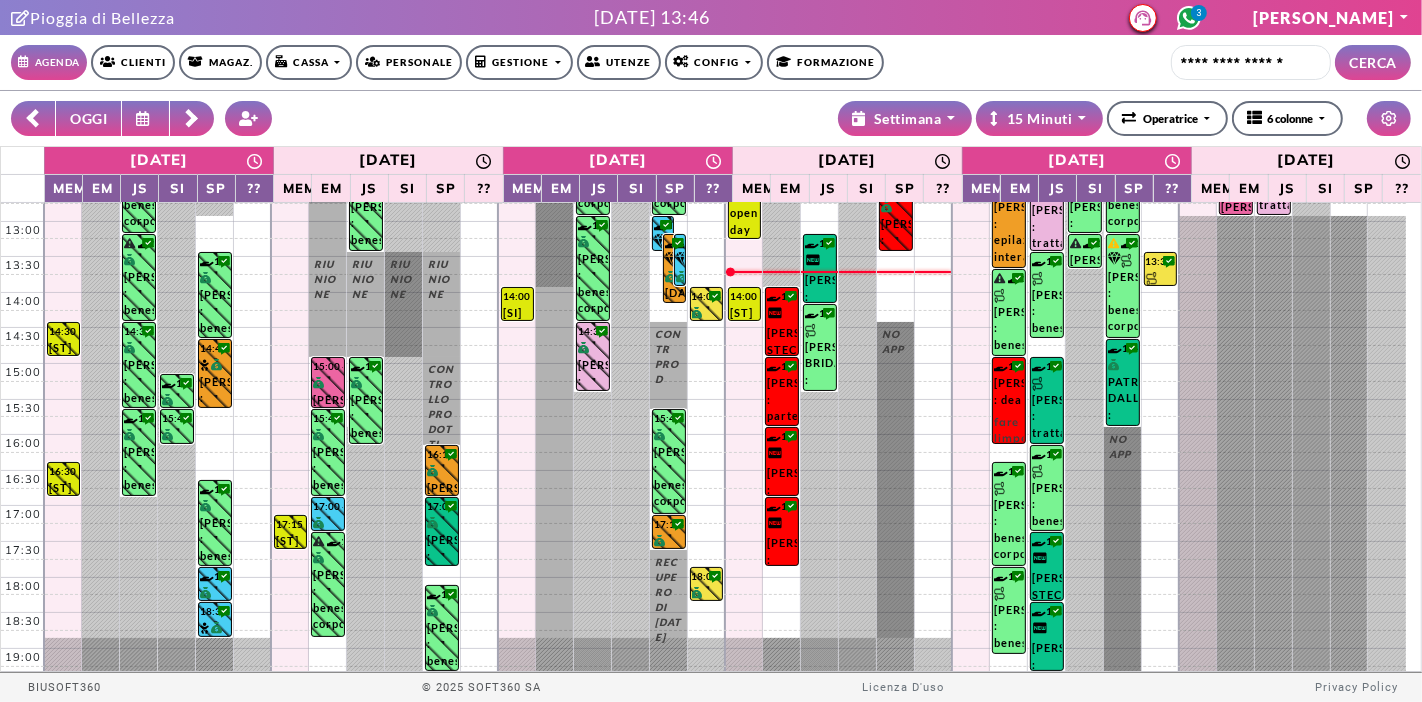 click at bounding box center [192, 118] 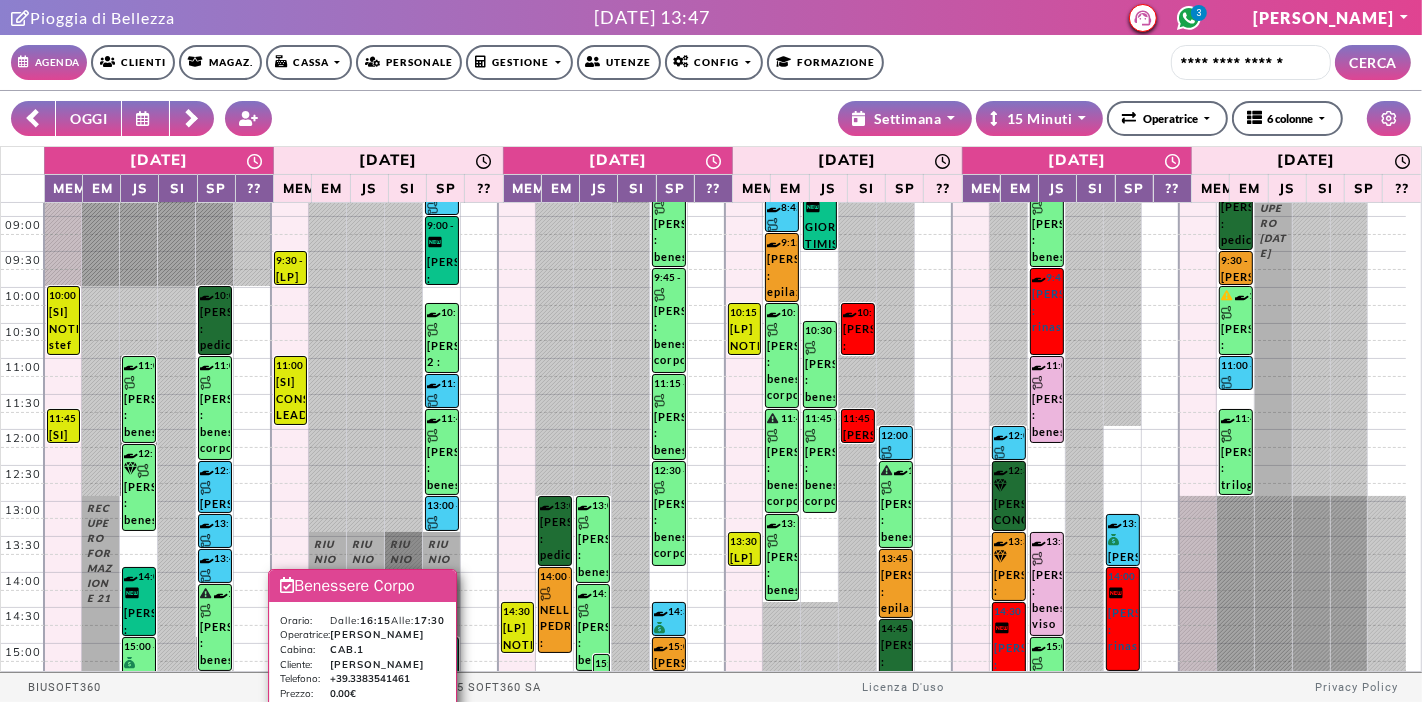 scroll, scrollTop: 0, scrollLeft: 0, axis: both 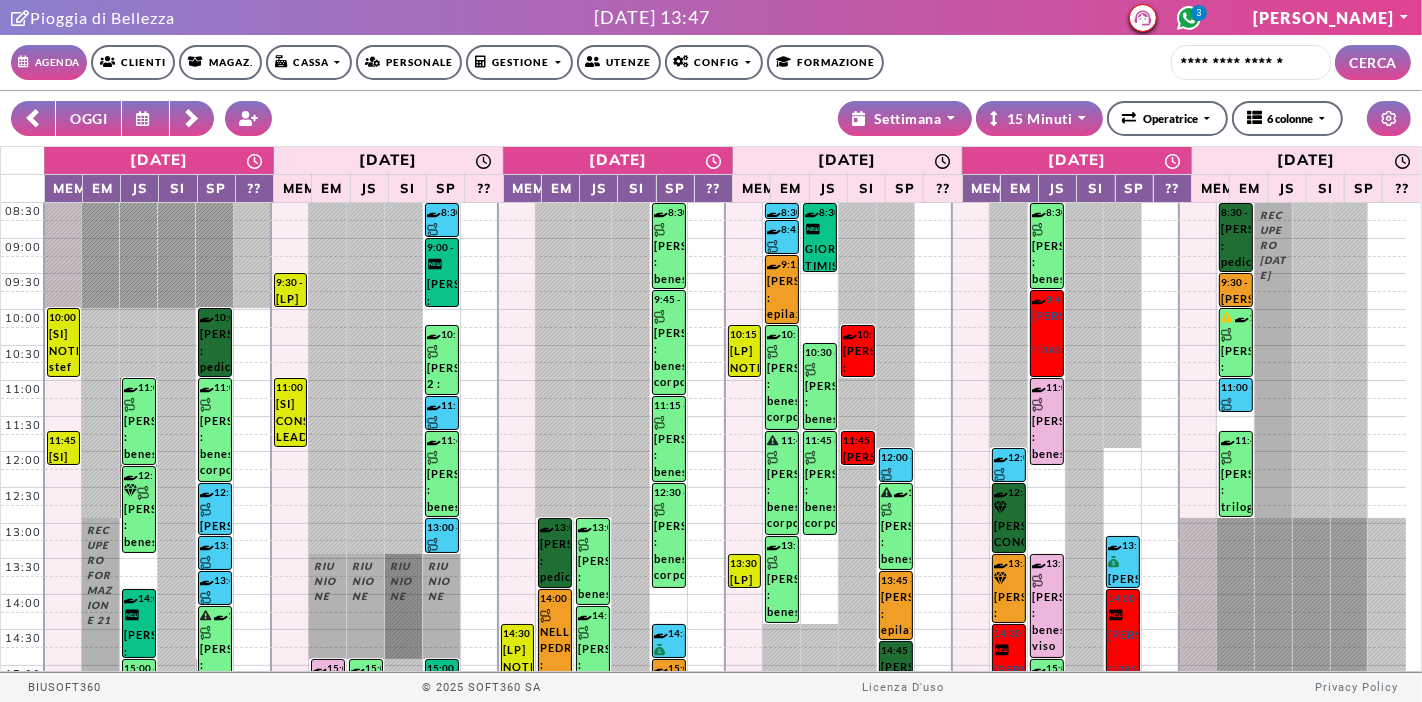 click on "OGGI" at bounding box center [88, 118] 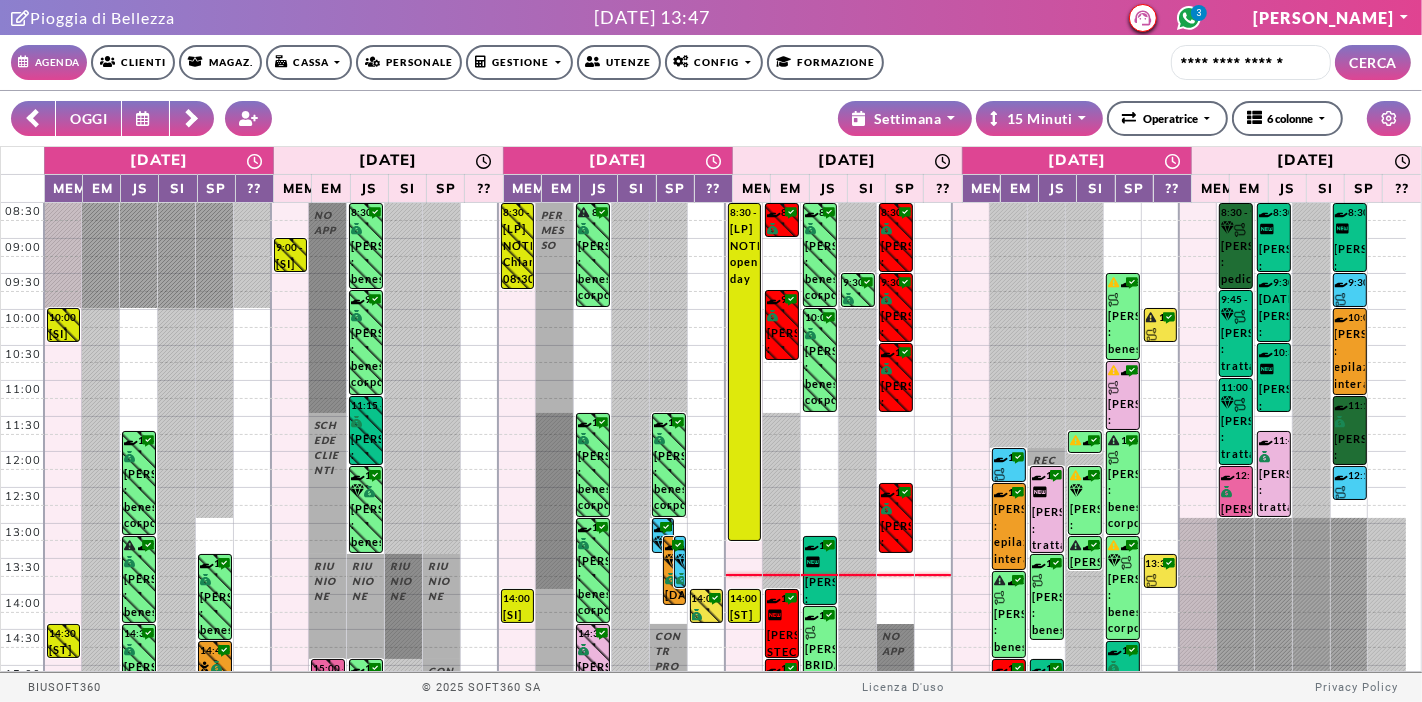 click 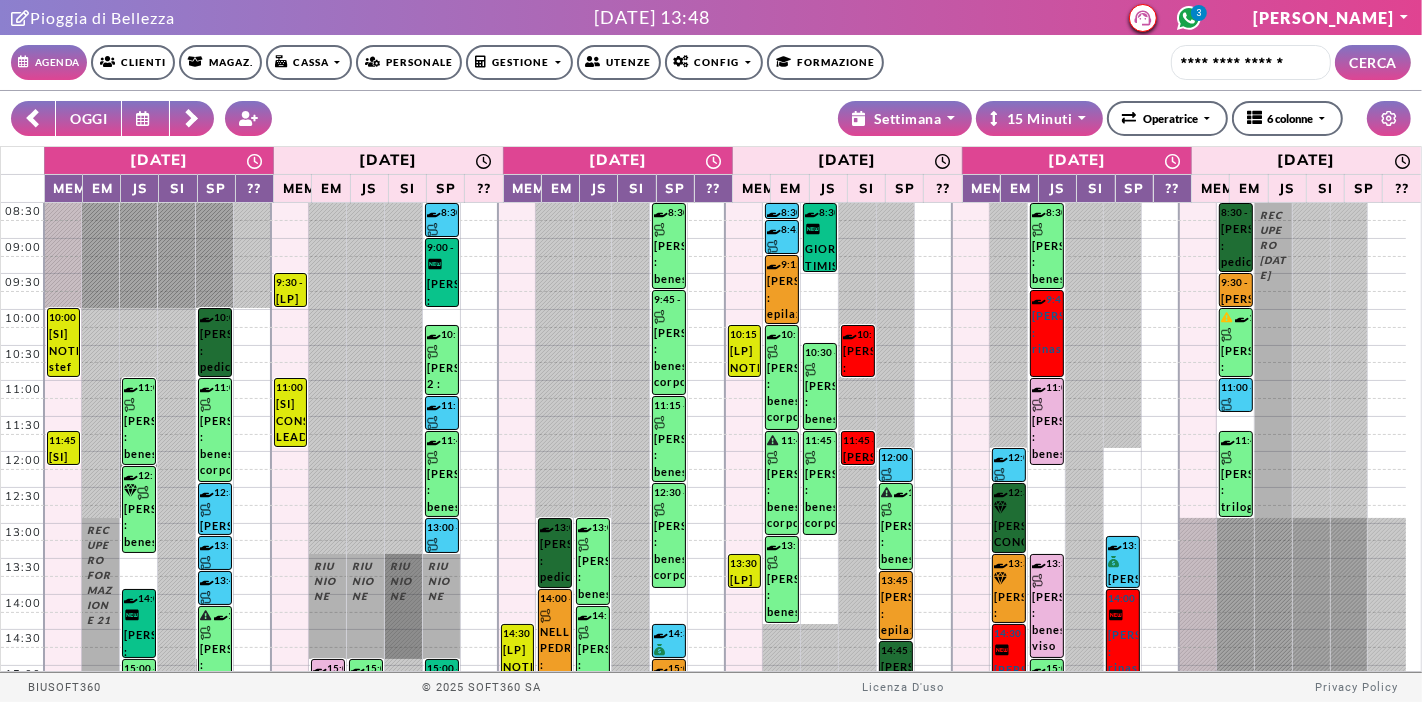 click on "OGGI" at bounding box center (88, 118) 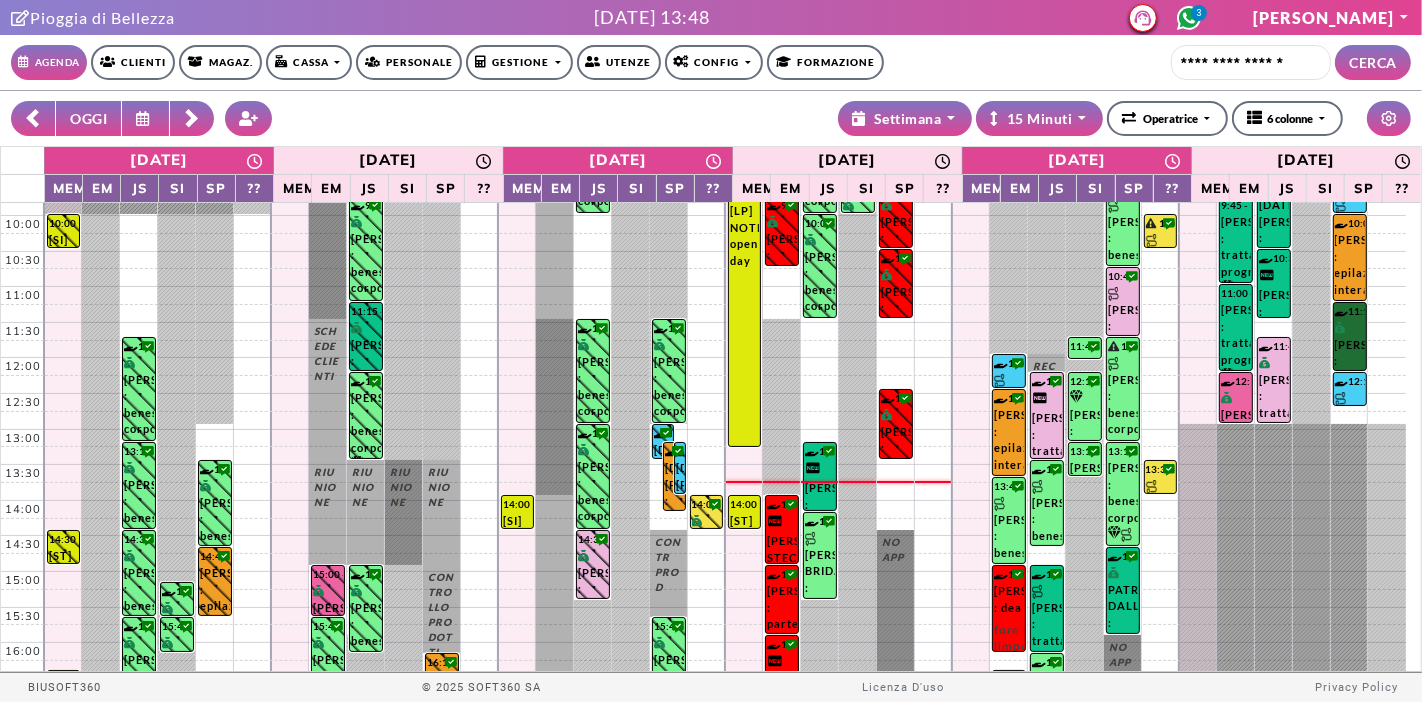 scroll, scrollTop: 0, scrollLeft: 0, axis: both 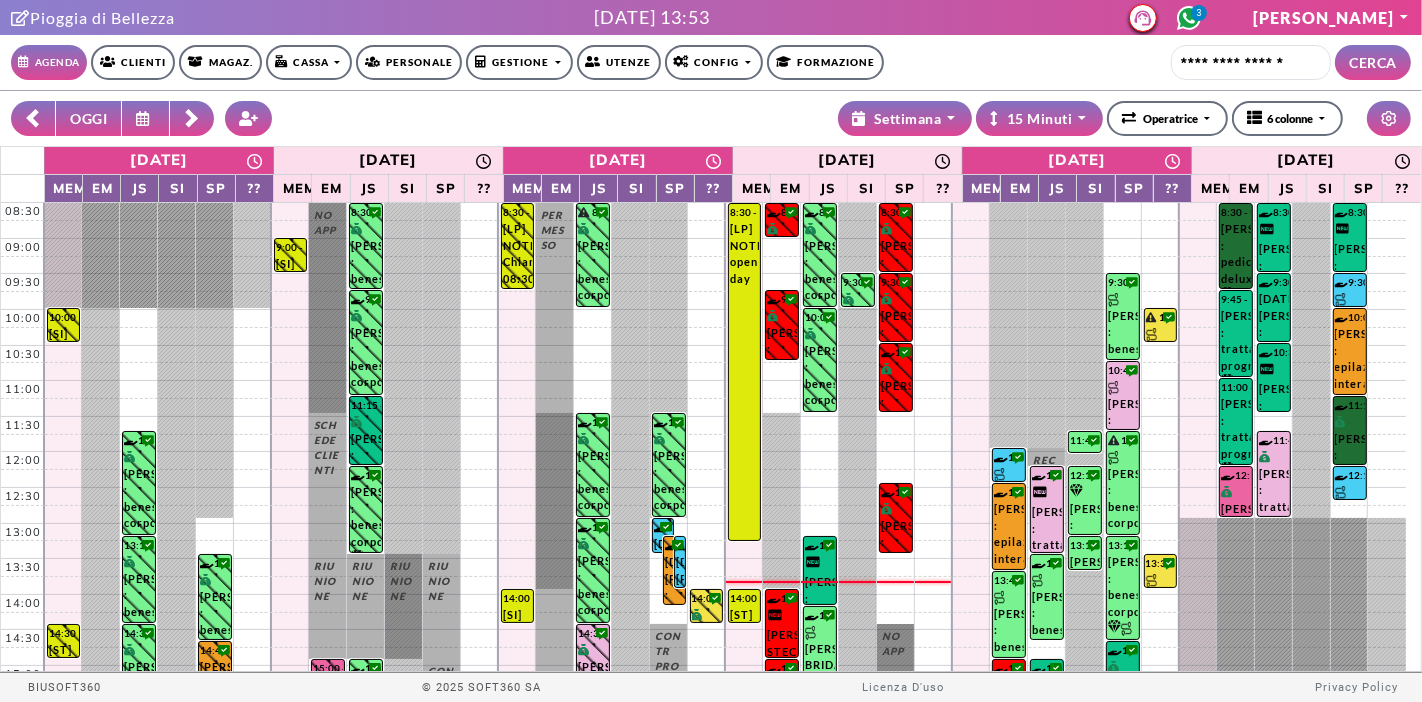 click 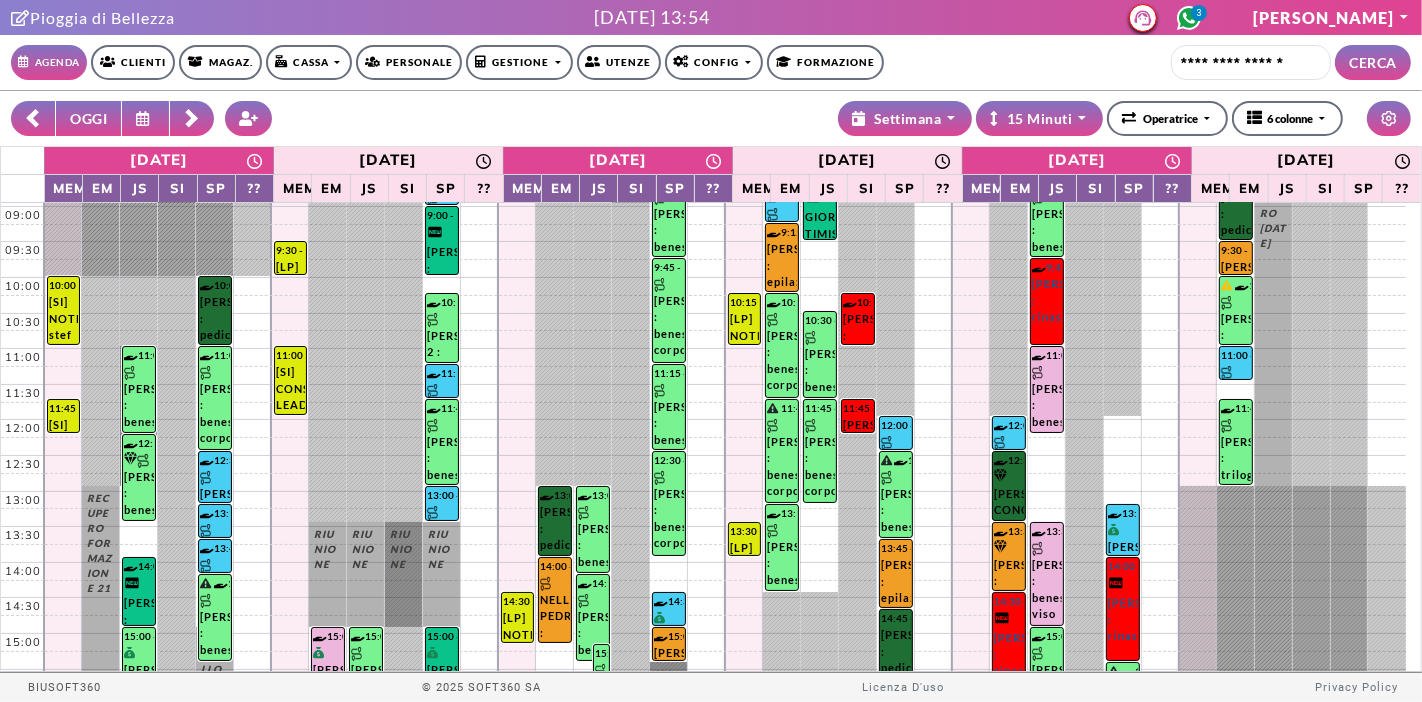 scroll, scrollTop: 0, scrollLeft: 0, axis: both 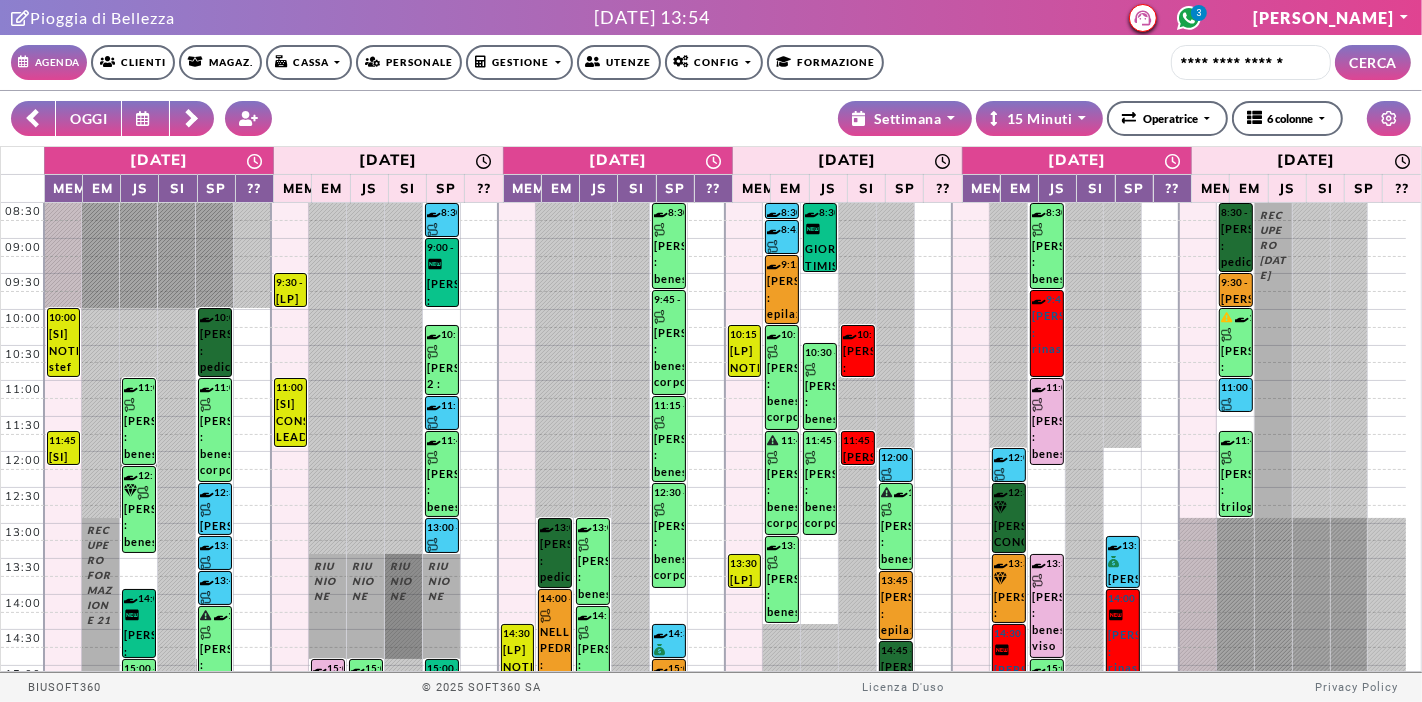 click 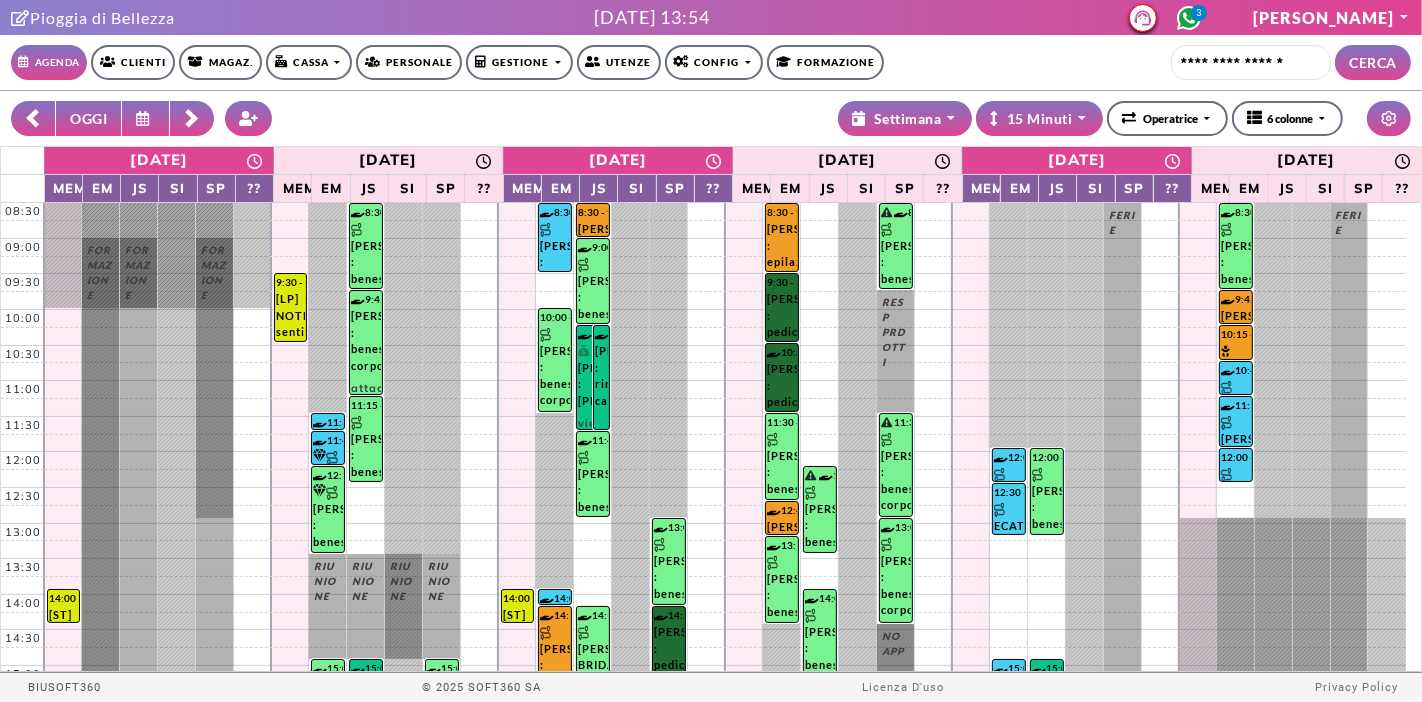 click 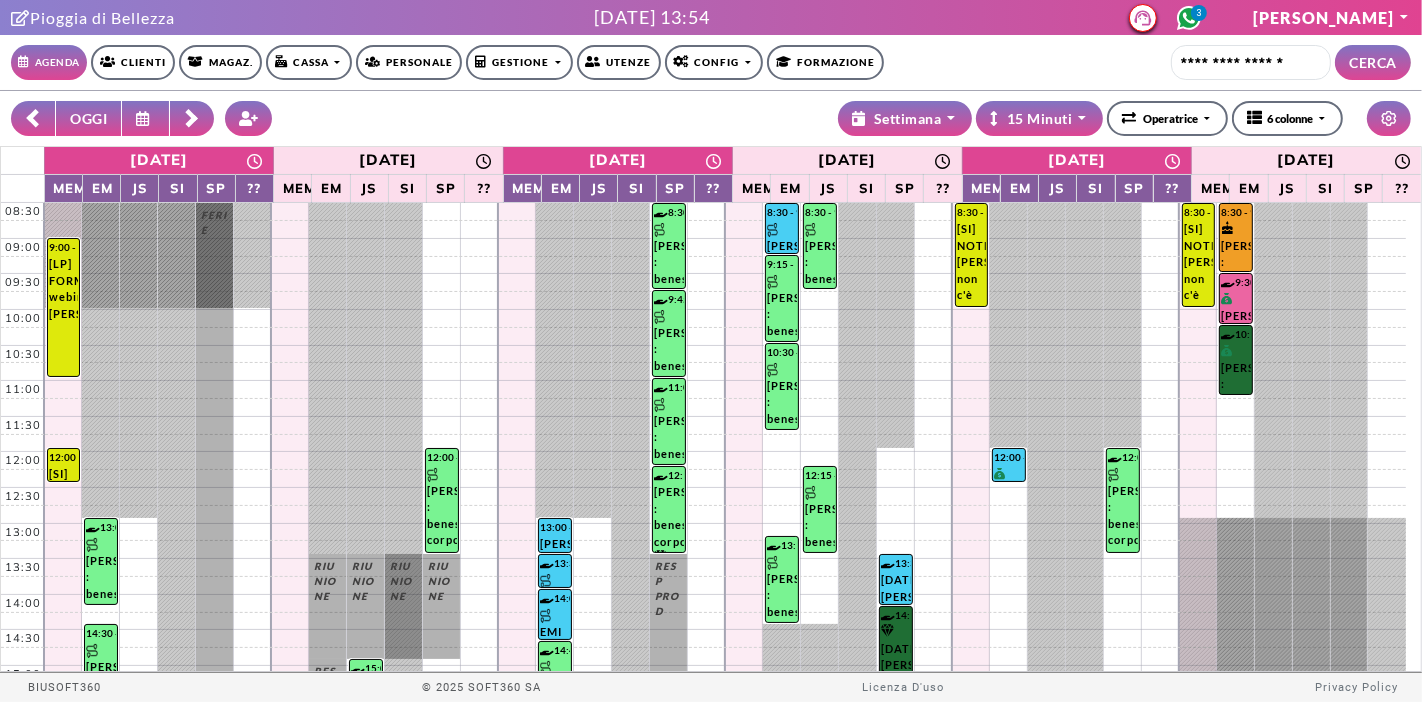 click 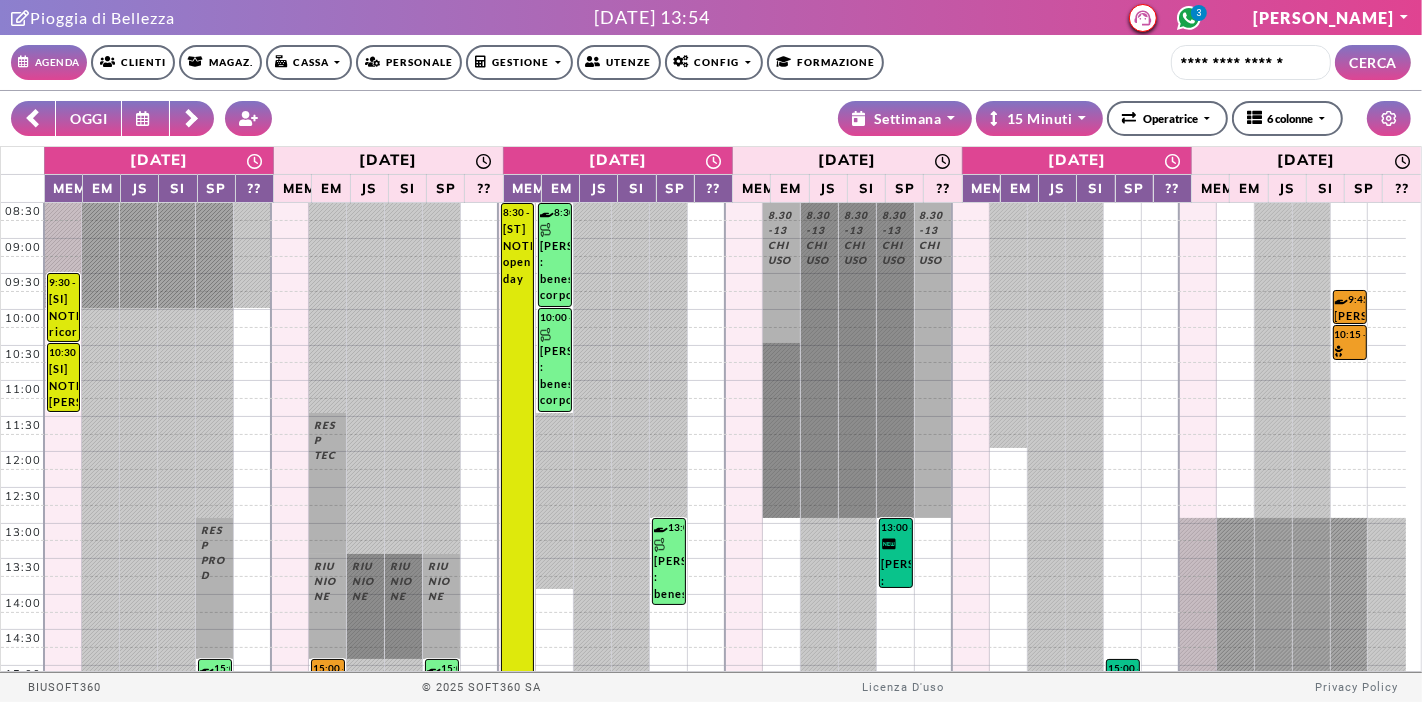 click 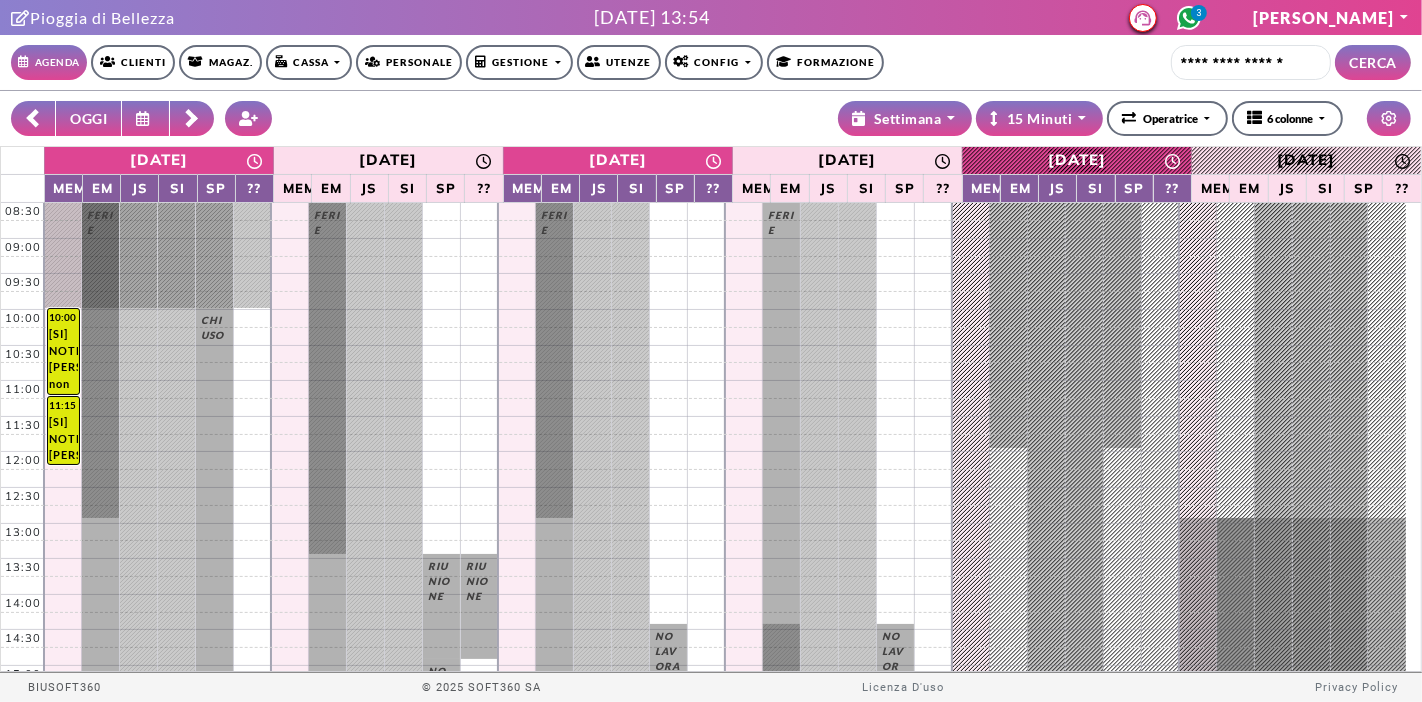 click 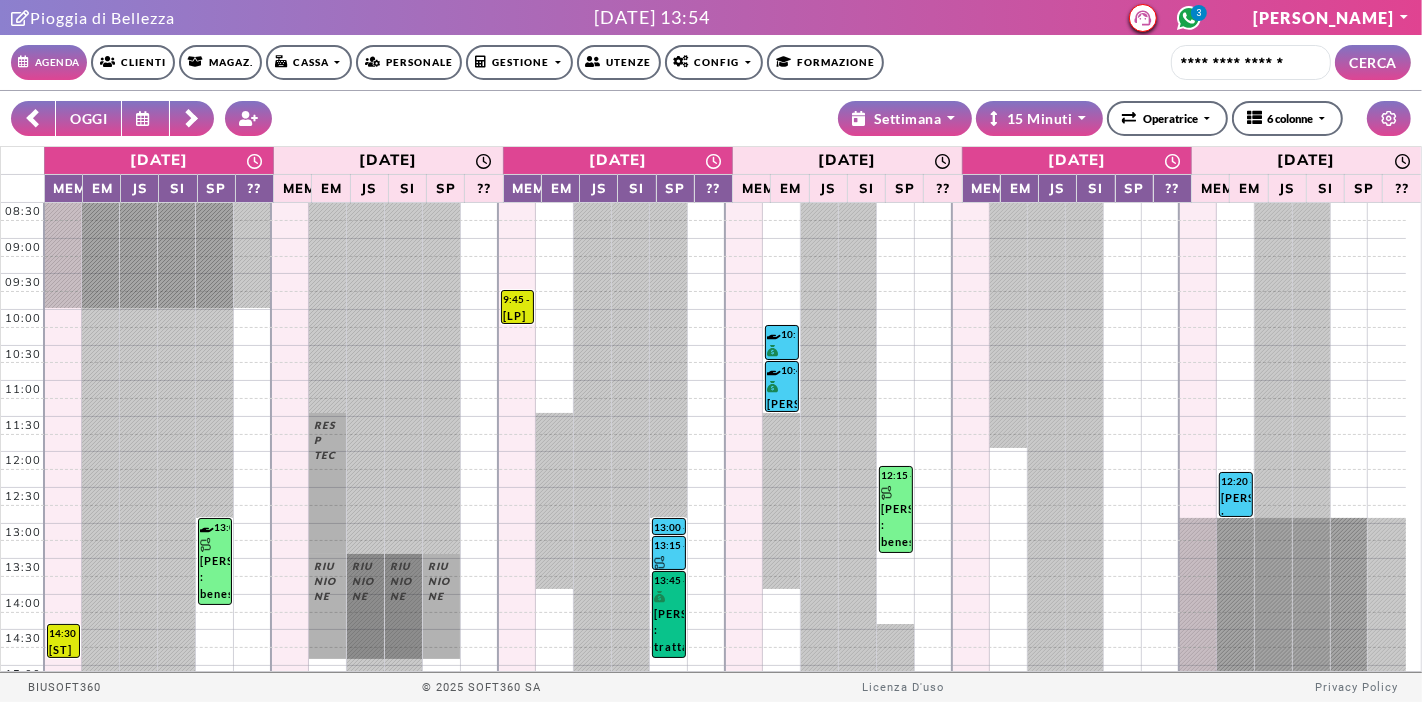 click 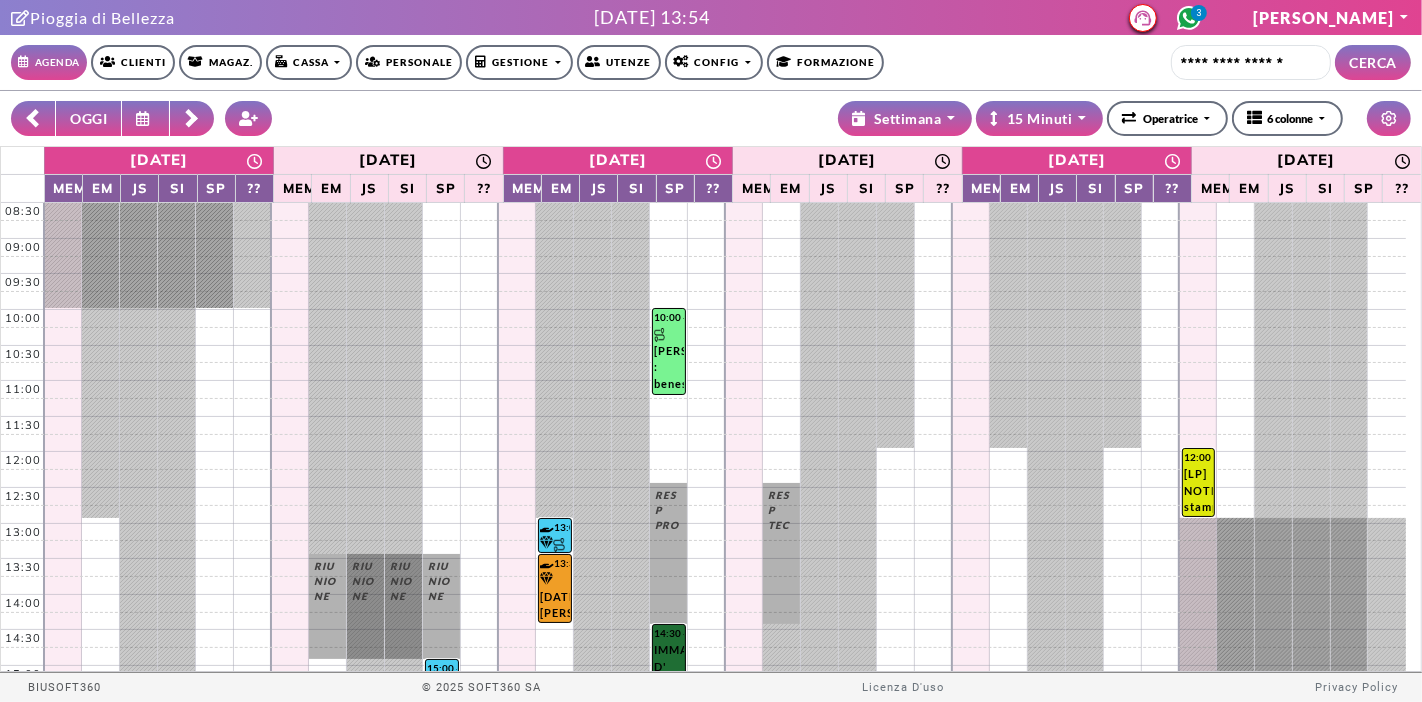click 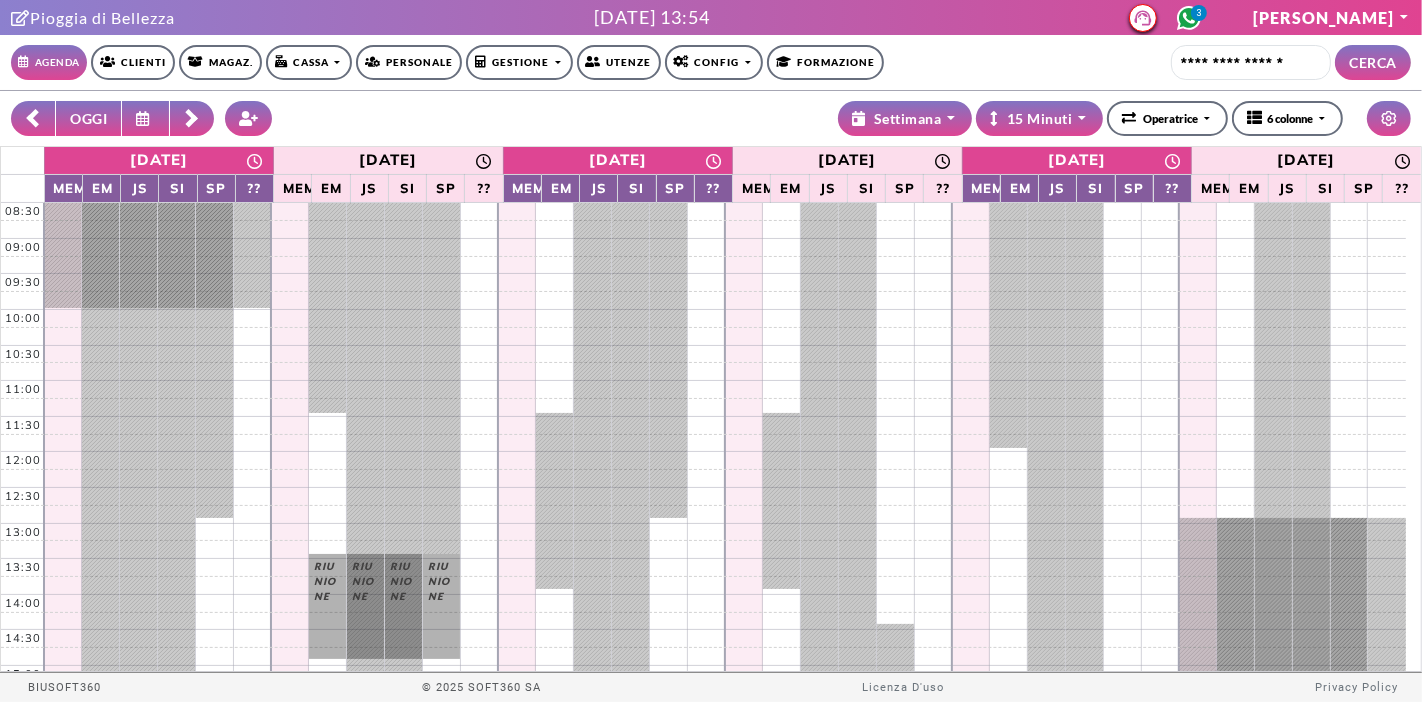 click on "OGGI" at bounding box center [88, 118] 